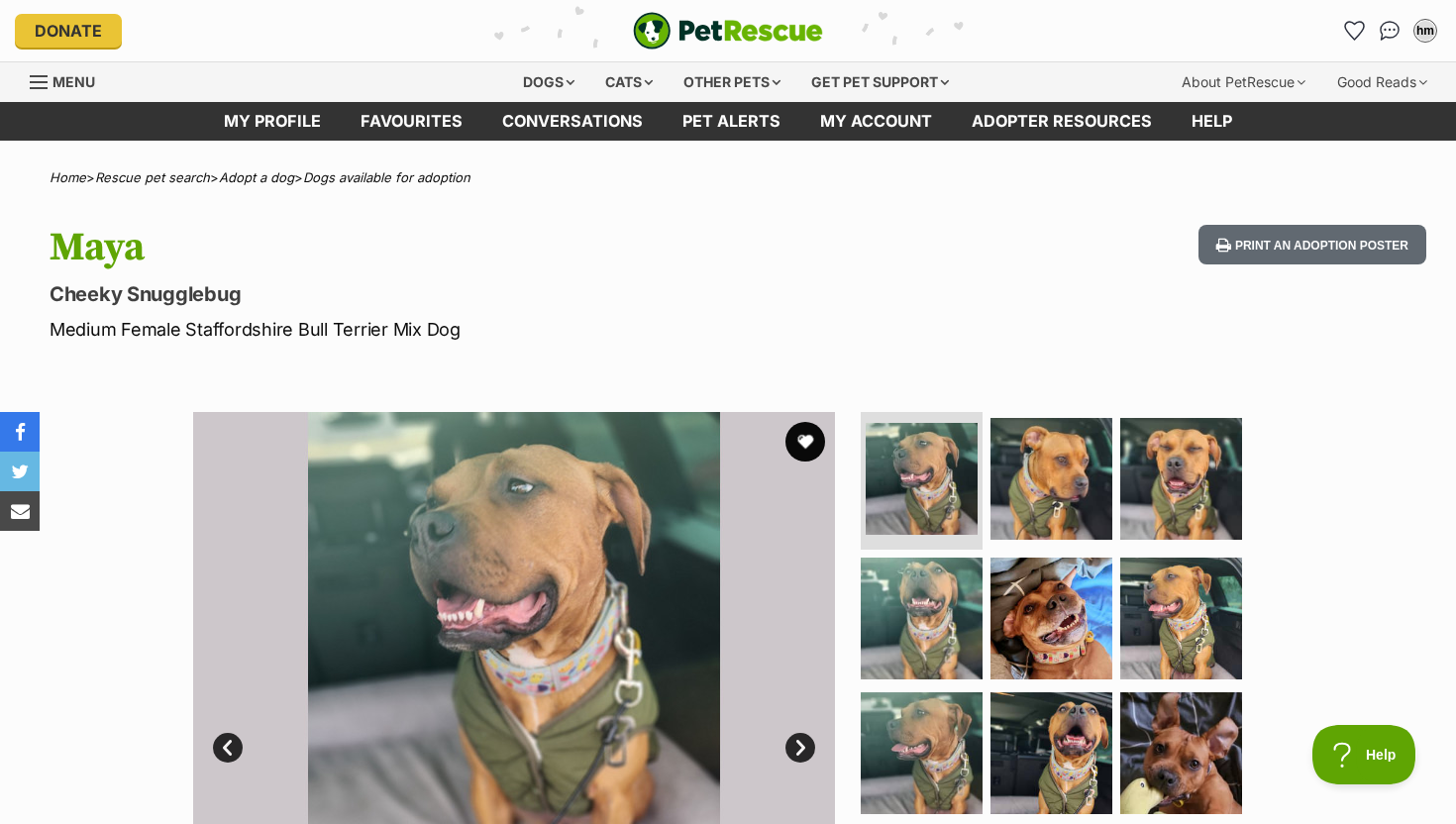 scroll, scrollTop: 0, scrollLeft: 0, axis: both 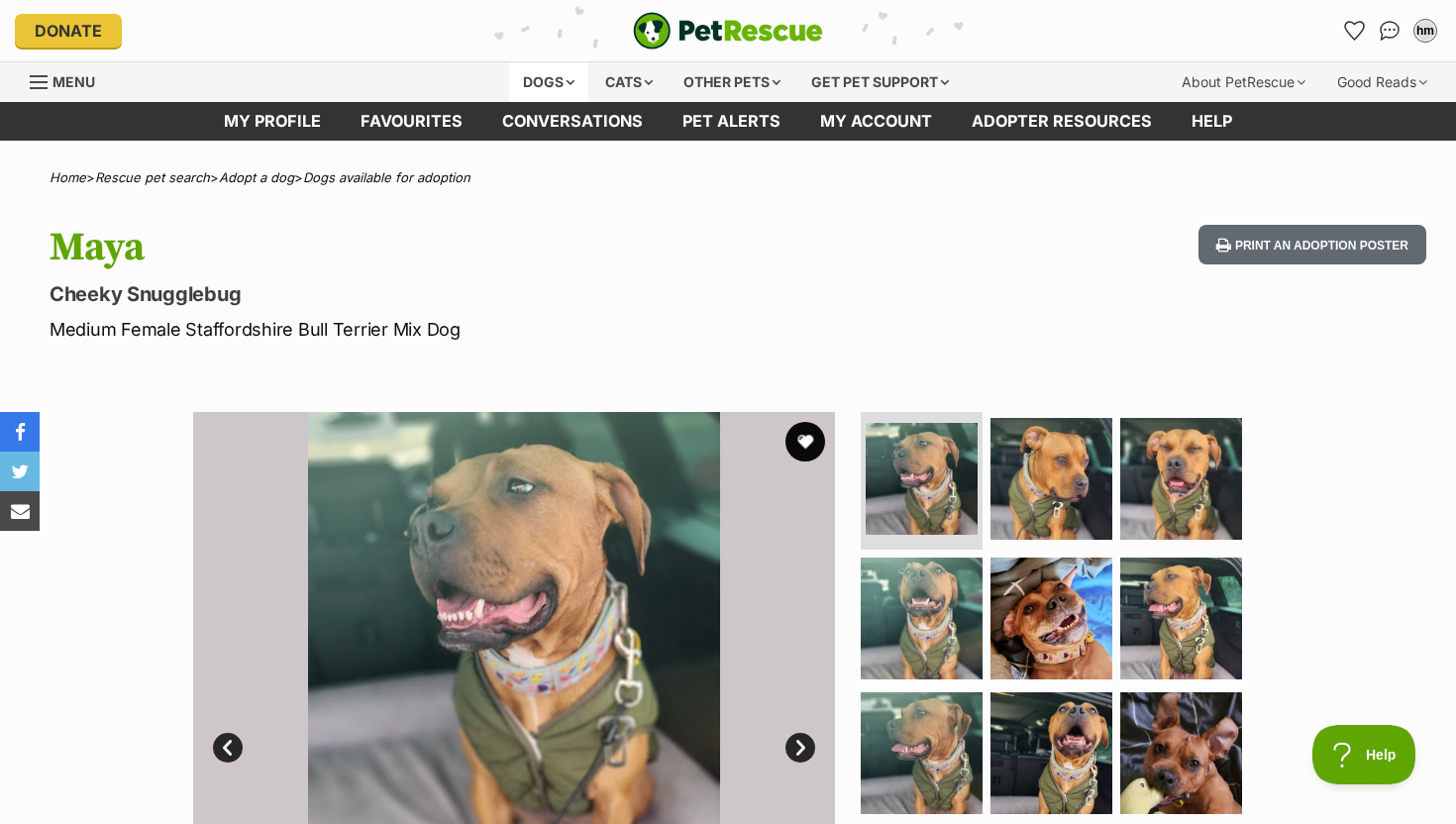 click on "Dogs" at bounding box center [549, 82] 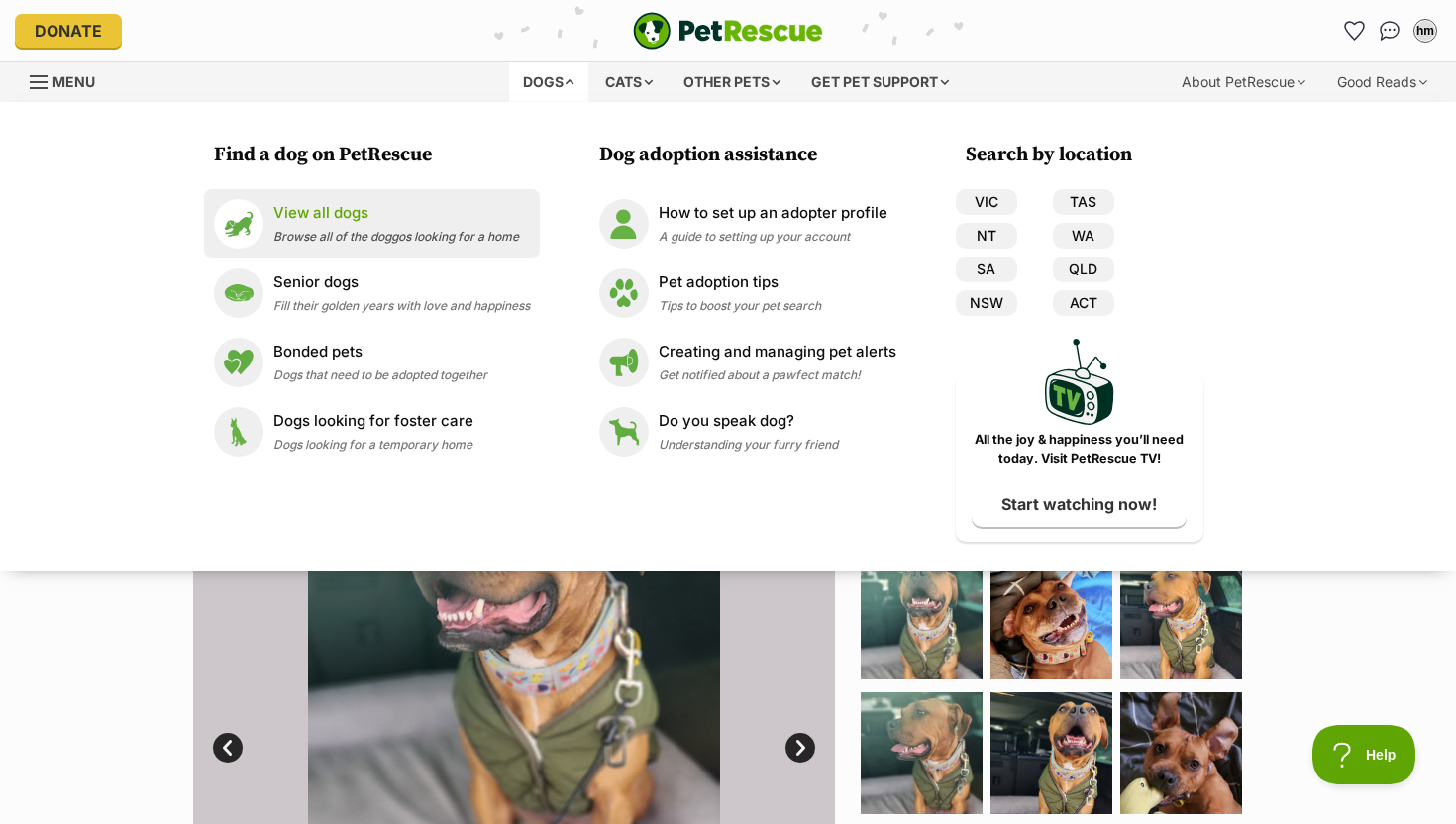 click on "Browse all of the doggos looking for a home" at bounding box center (396, 236) 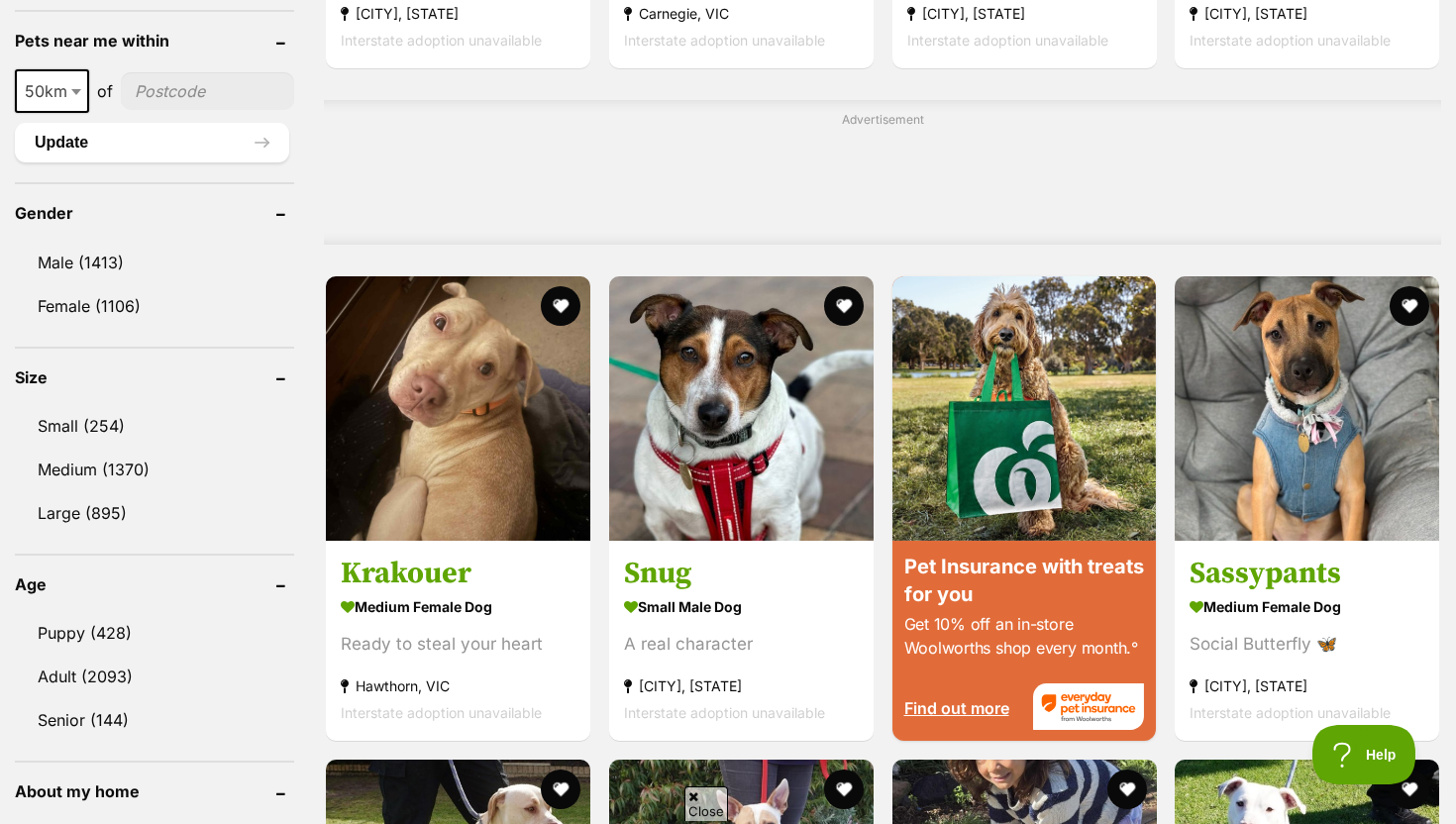 scroll, scrollTop: 1567, scrollLeft: 0, axis: vertical 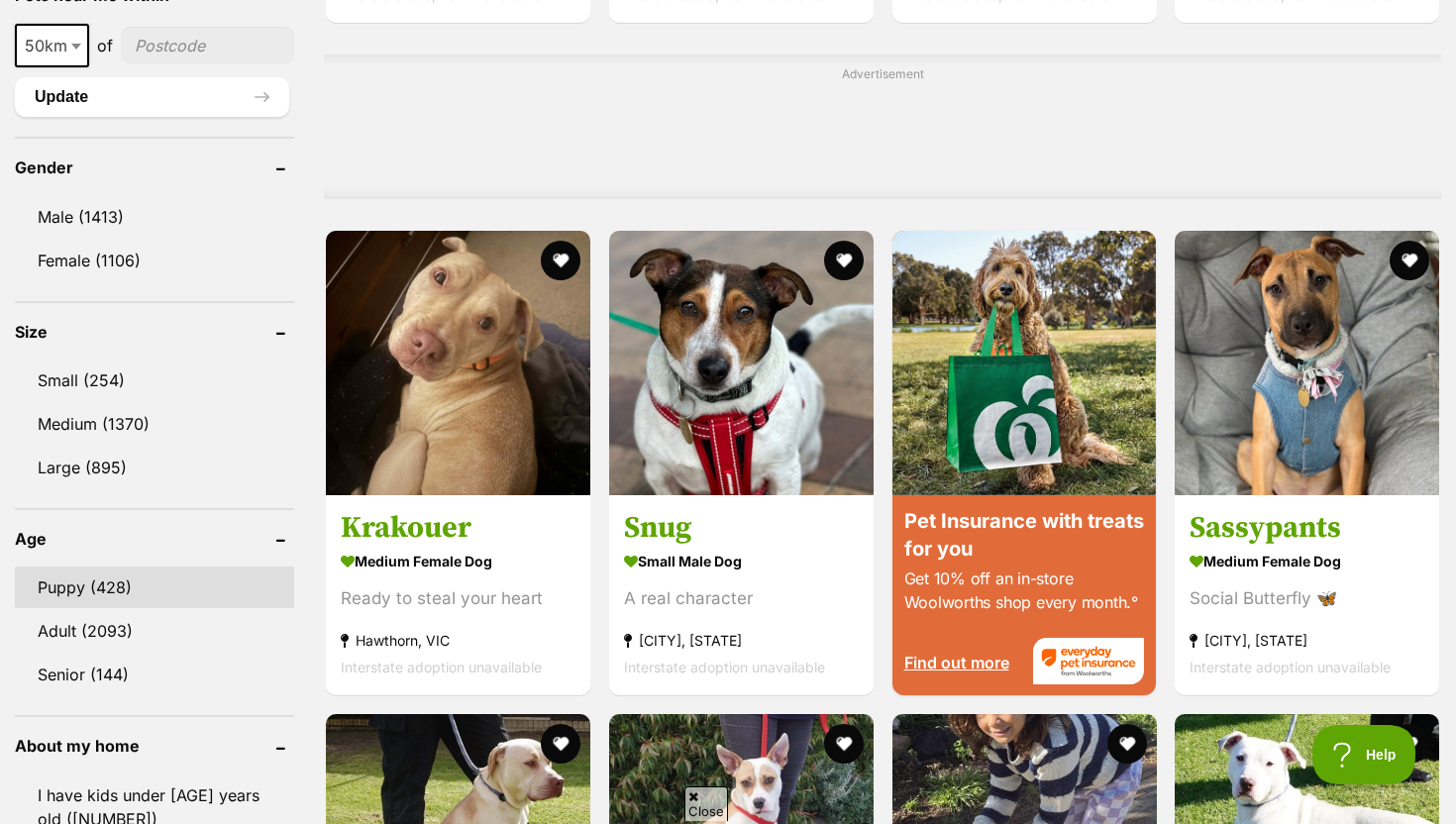 click on "Puppy (428)" at bounding box center [155, 587] 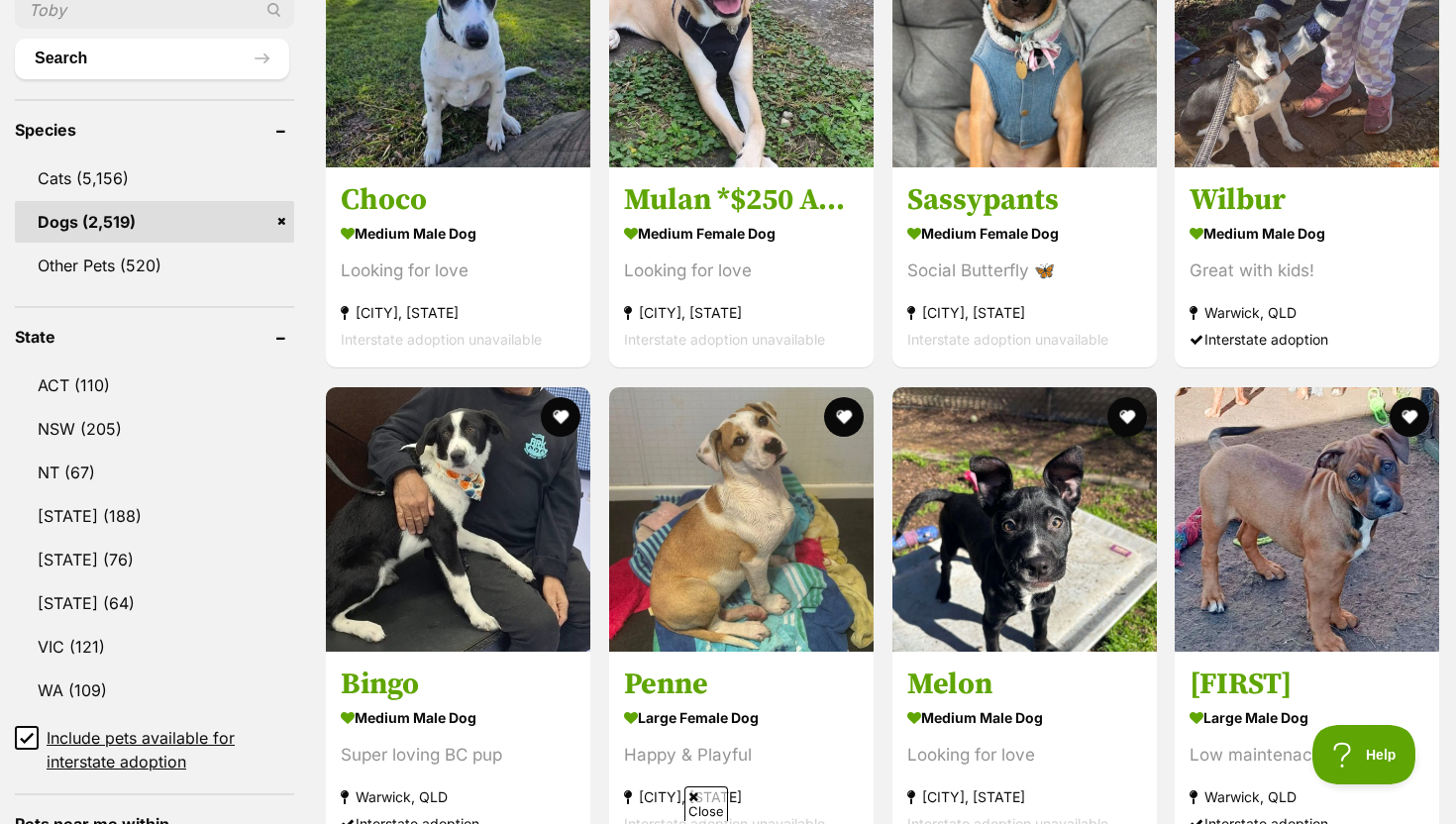 scroll, scrollTop: 815, scrollLeft: 0, axis: vertical 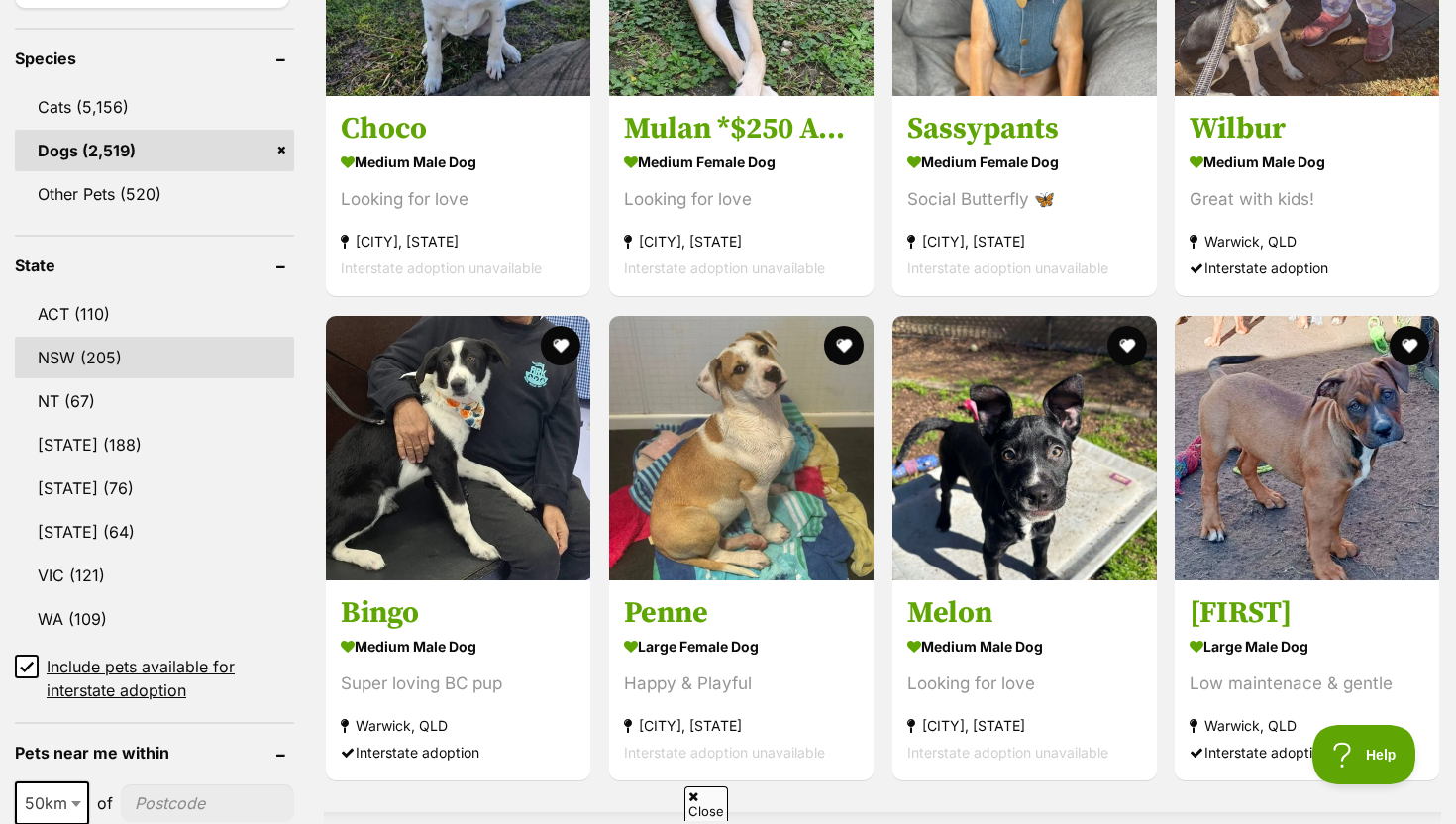 click on "NSW (205)" at bounding box center (155, 358) 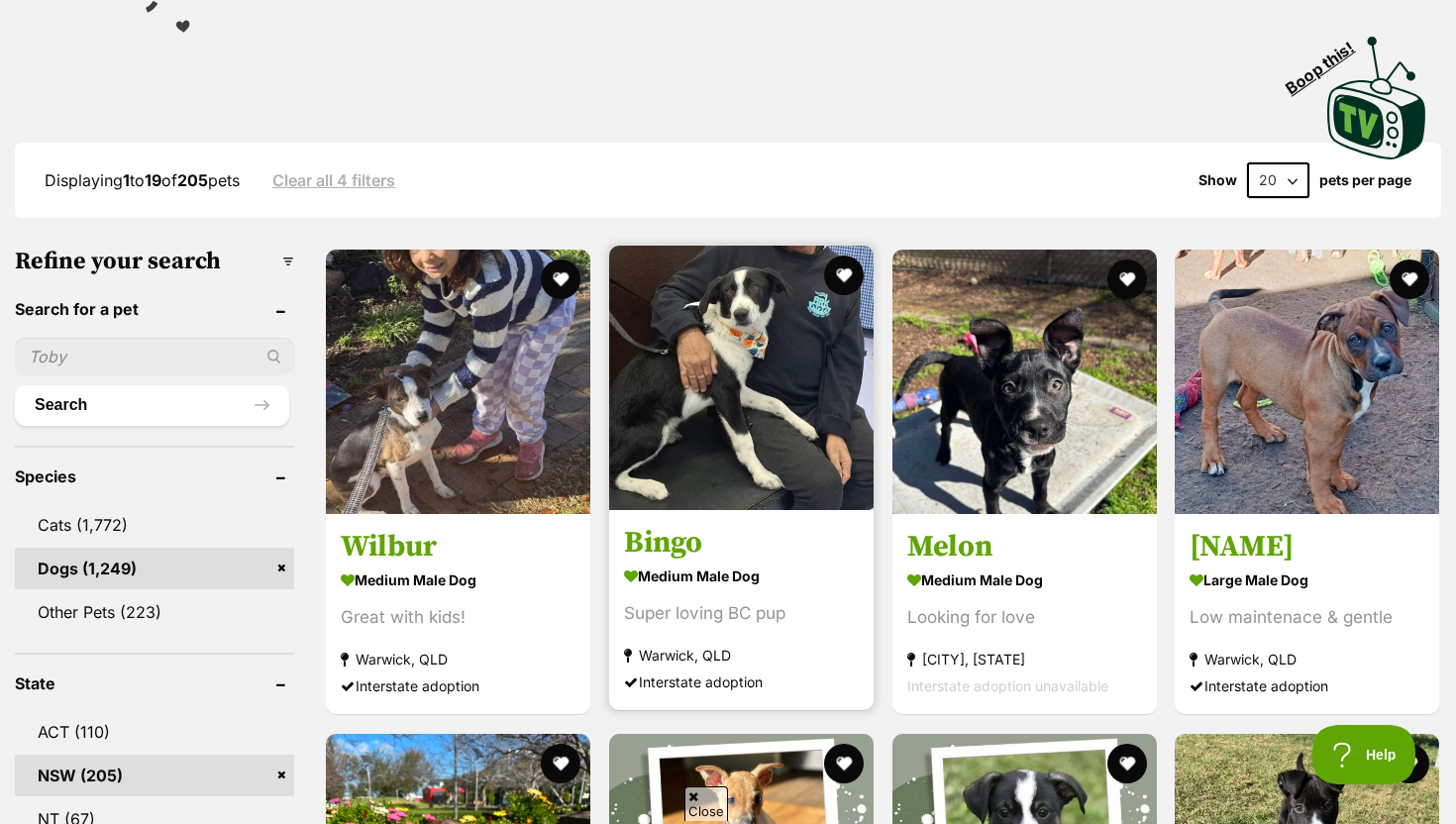 scroll, scrollTop: 392, scrollLeft: 0, axis: vertical 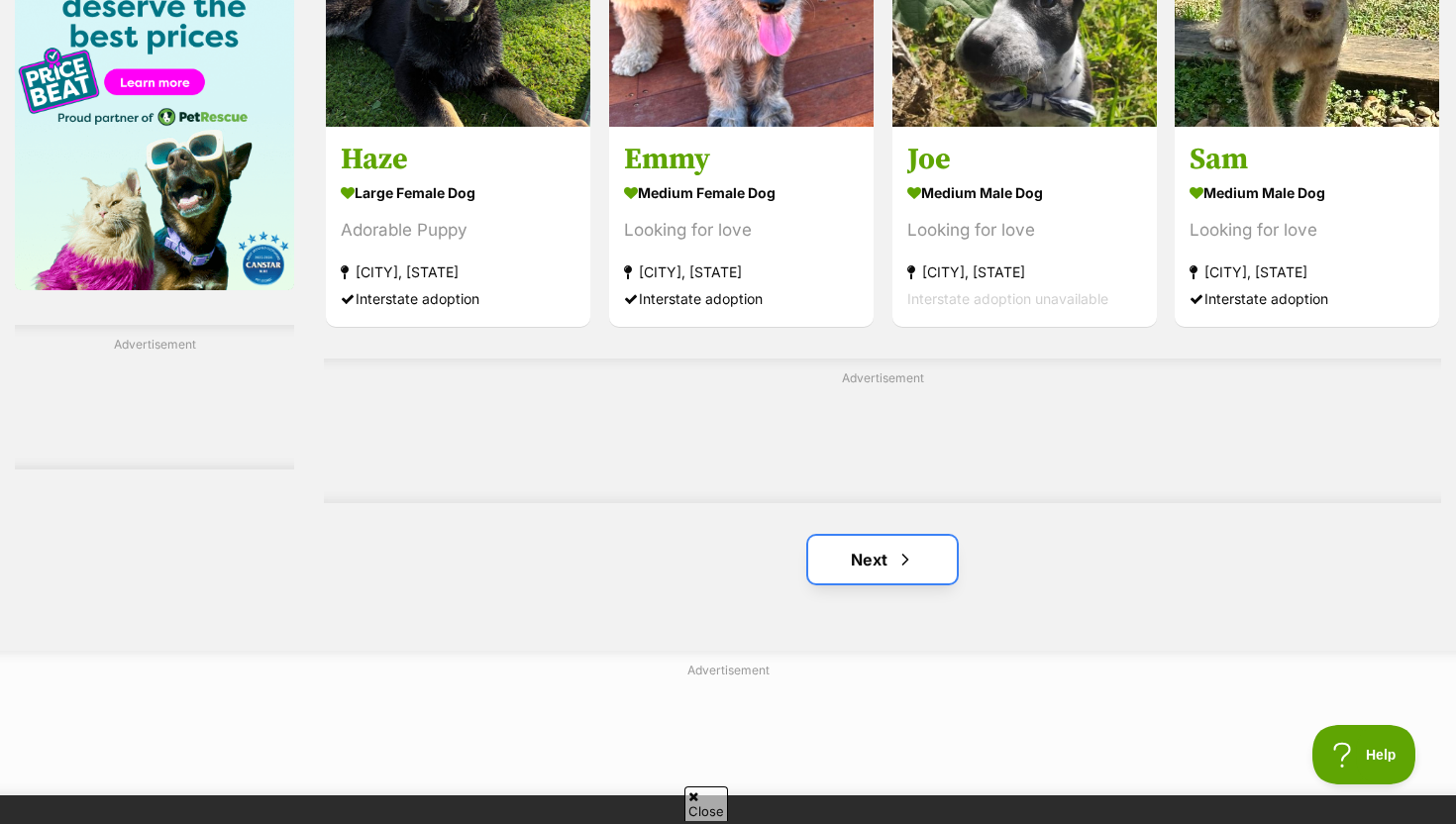 click on "Next" at bounding box center (883, 560) 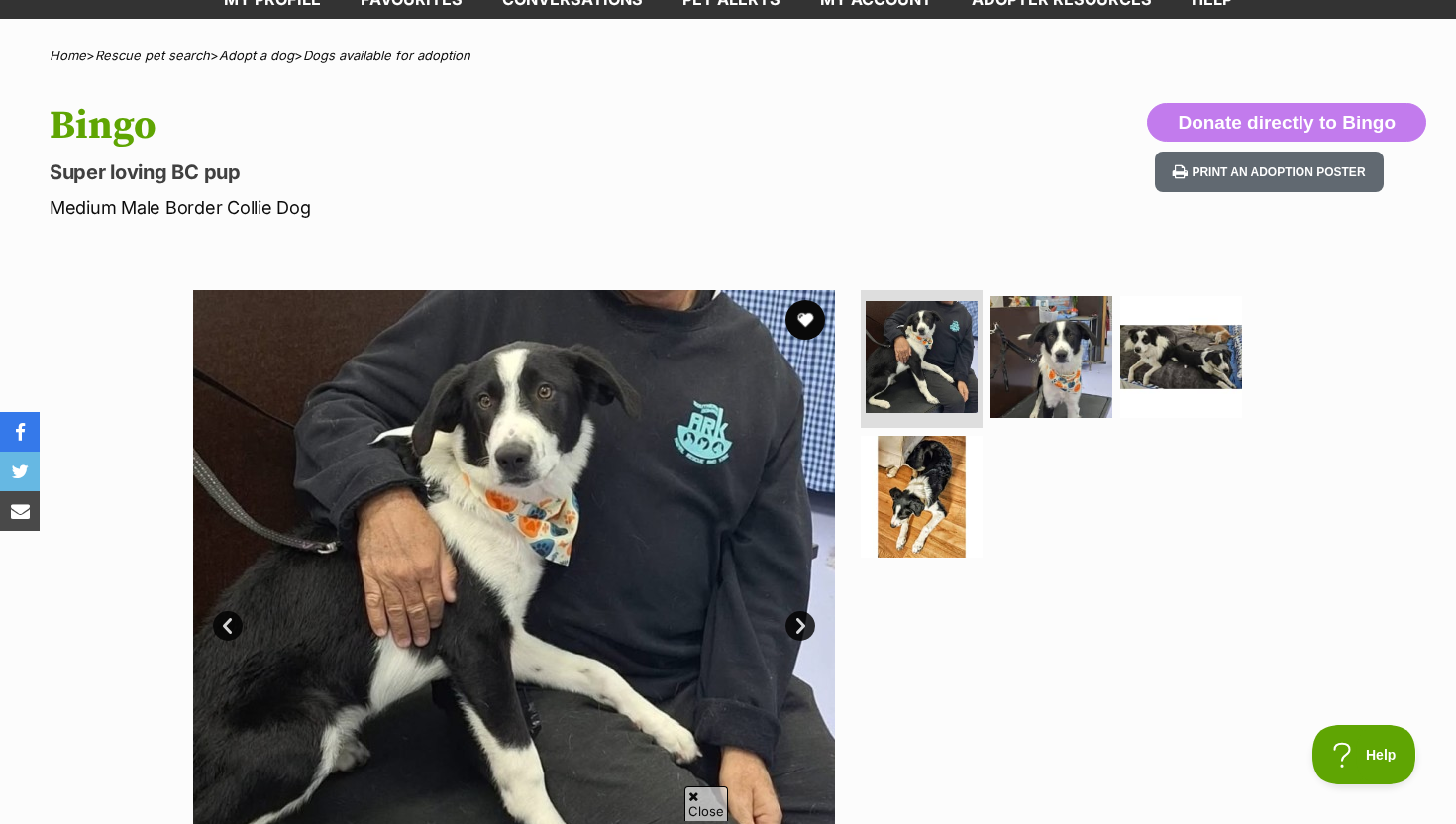 scroll, scrollTop: 137, scrollLeft: 0, axis: vertical 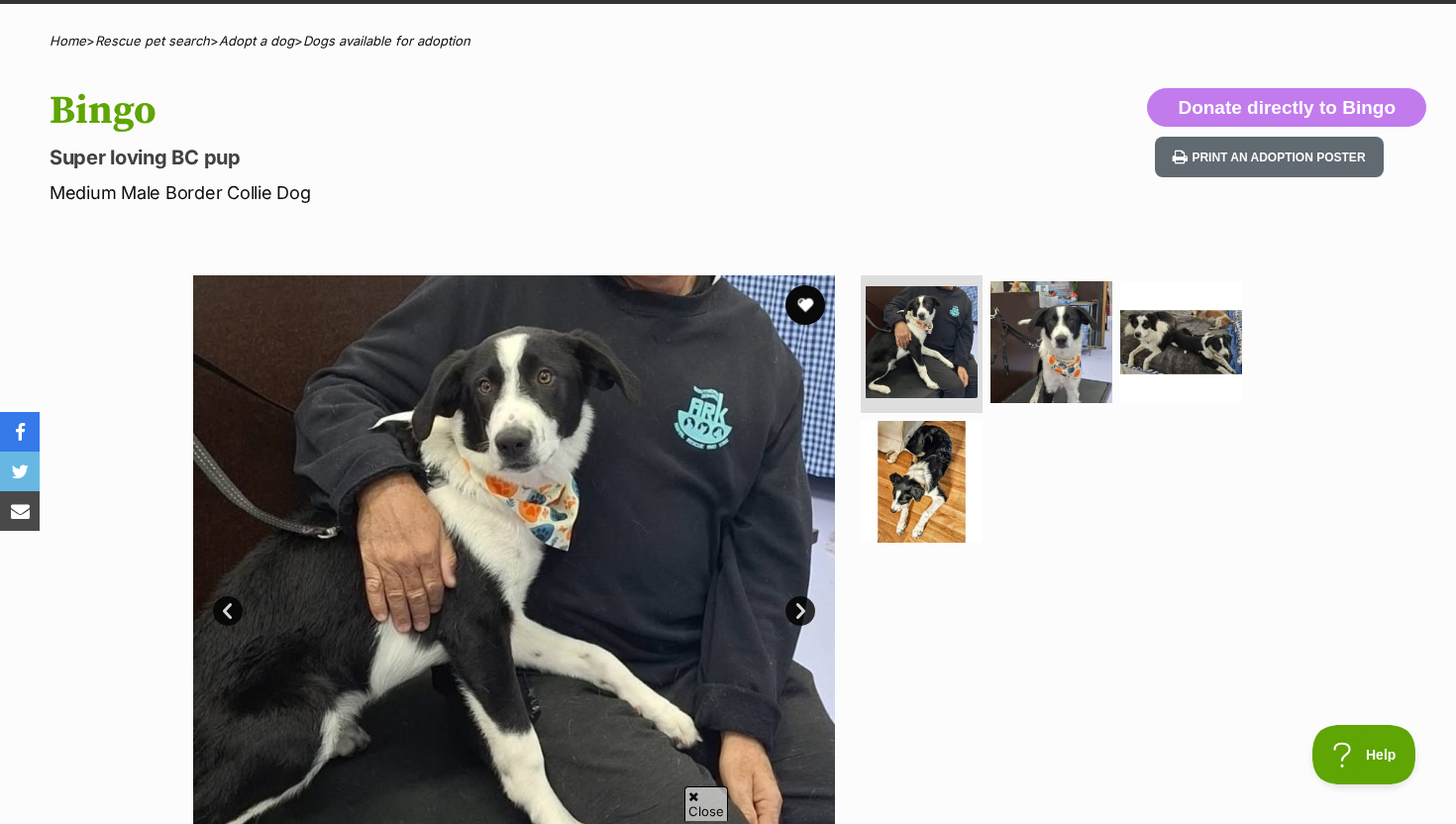 click at bounding box center (514, 596) 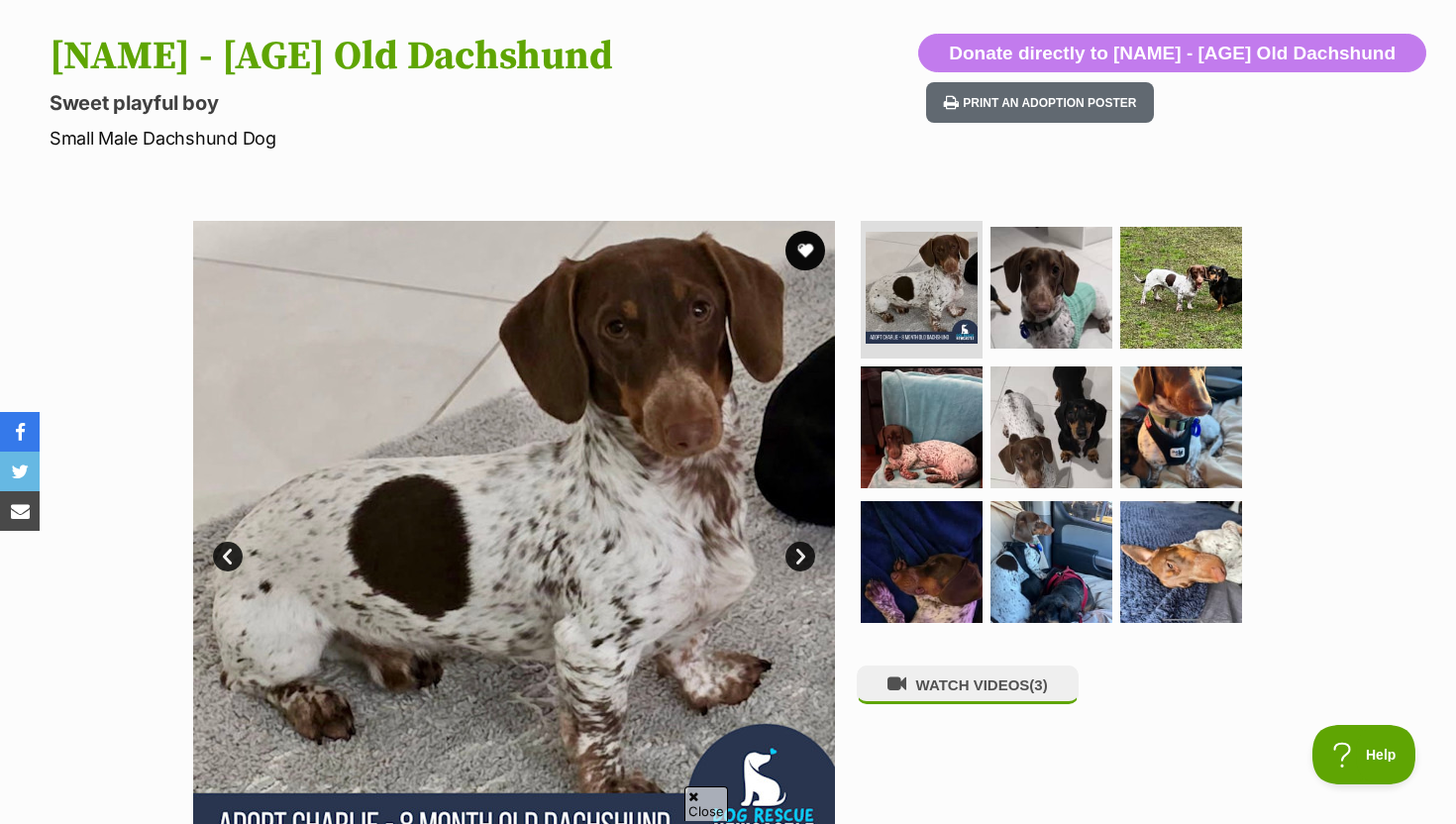 scroll, scrollTop: 235, scrollLeft: 0, axis: vertical 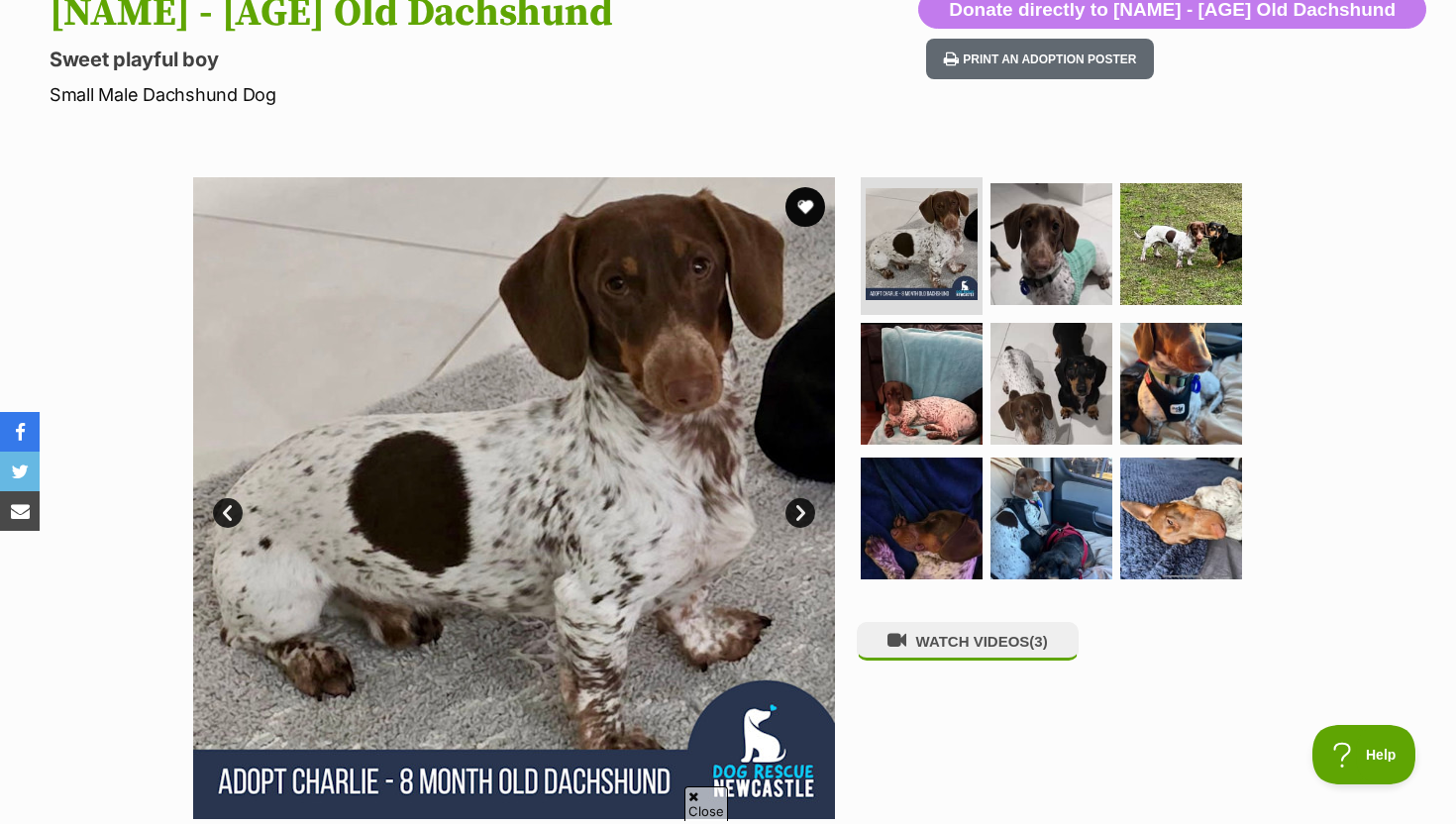 click on "Next" at bounding box center [800, 513] 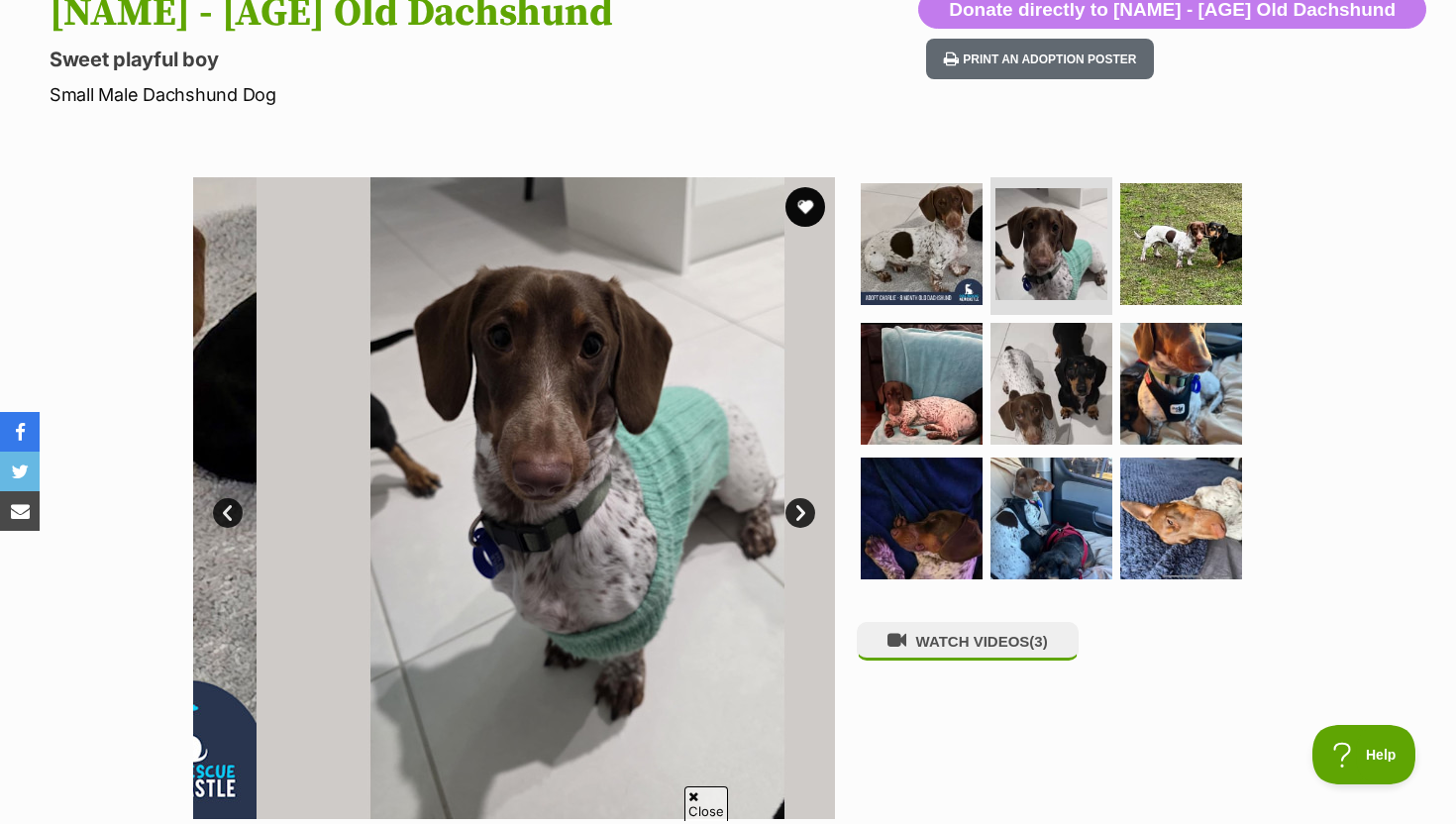 click on "Next" at bounding box center [800, 513] 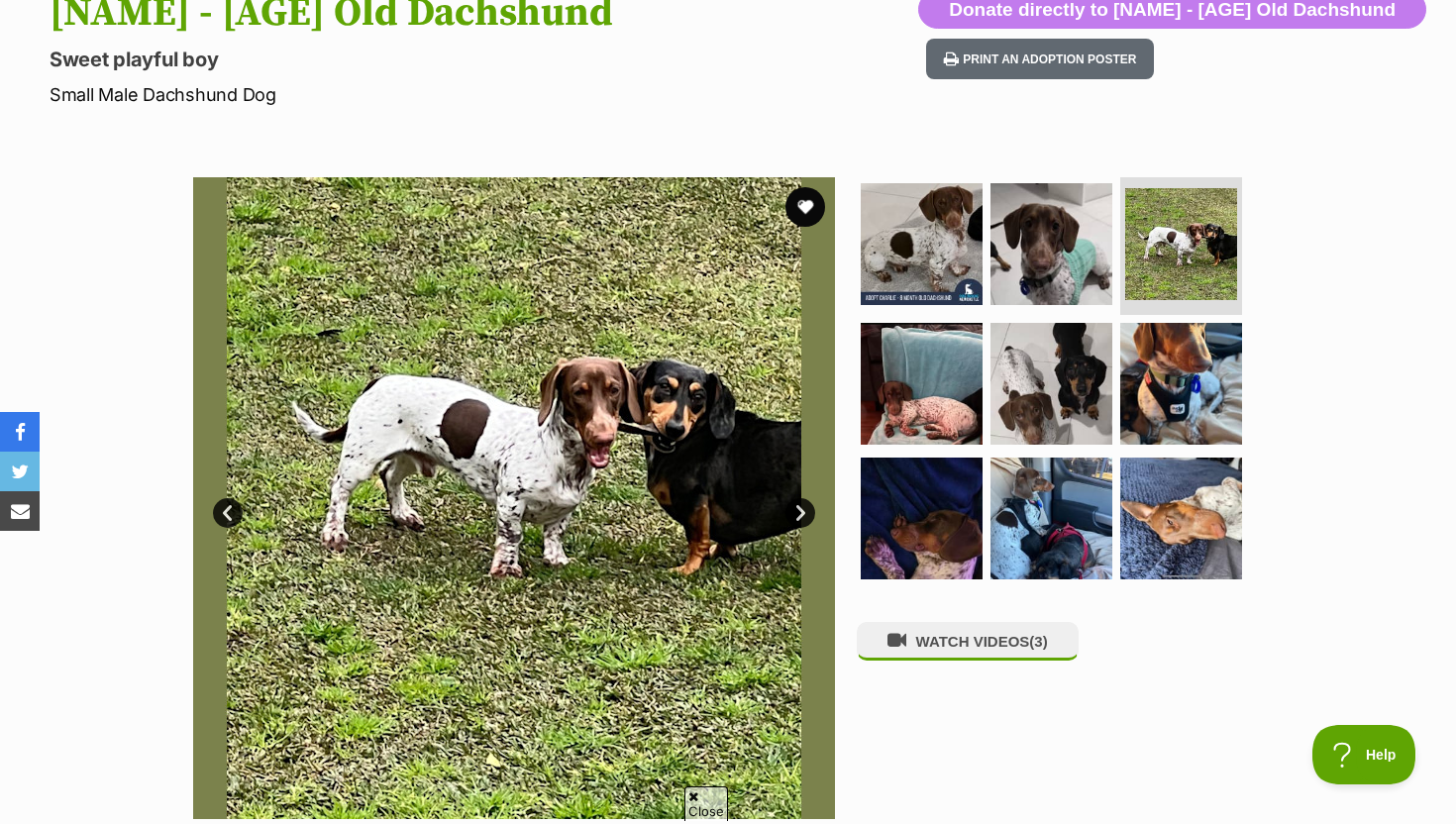 click on "Sweet playful boy" at bounding box center (468, 59) 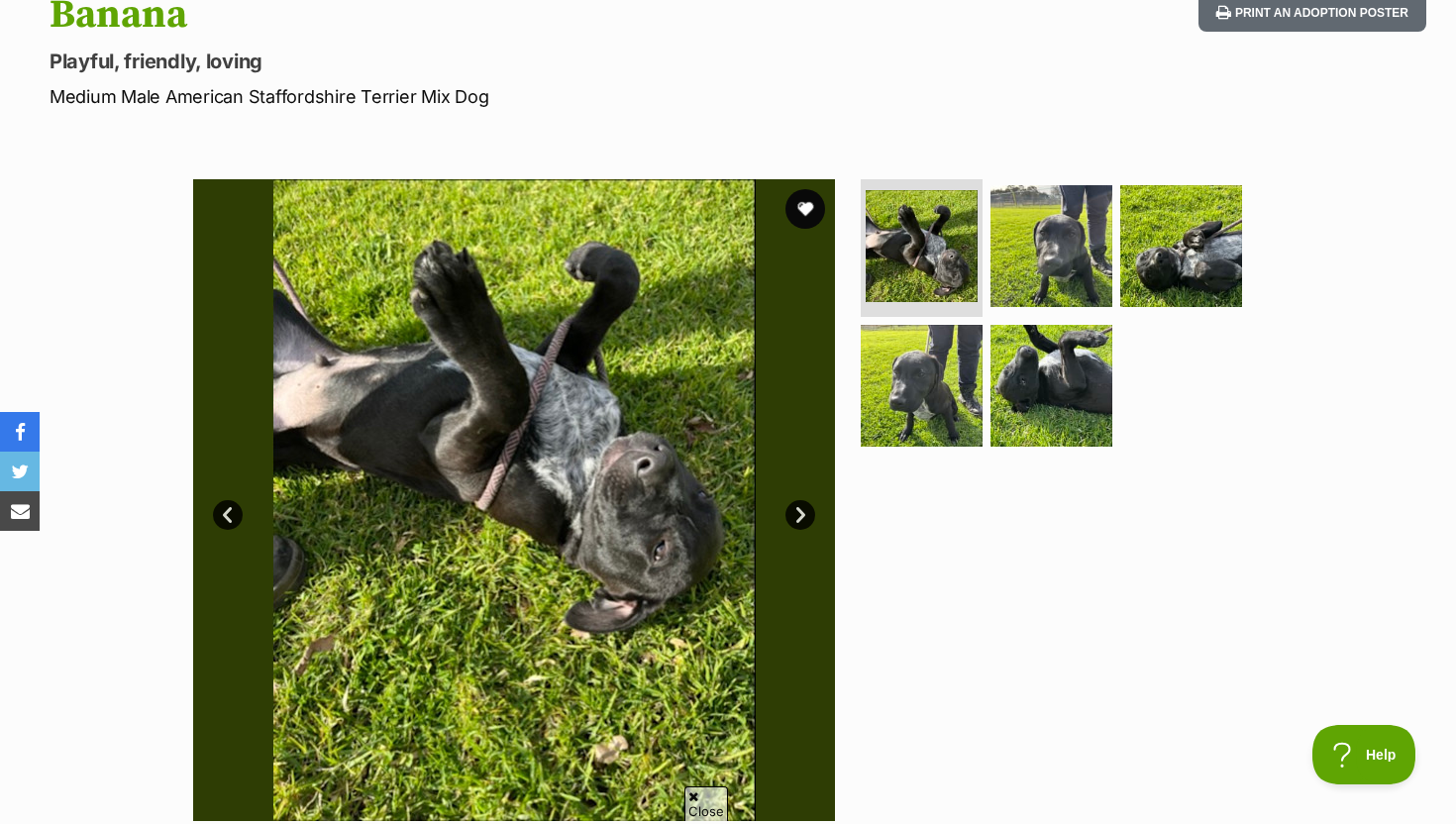 scroll, scrollTop: 348, scrollLeft: 0, axis: vertical 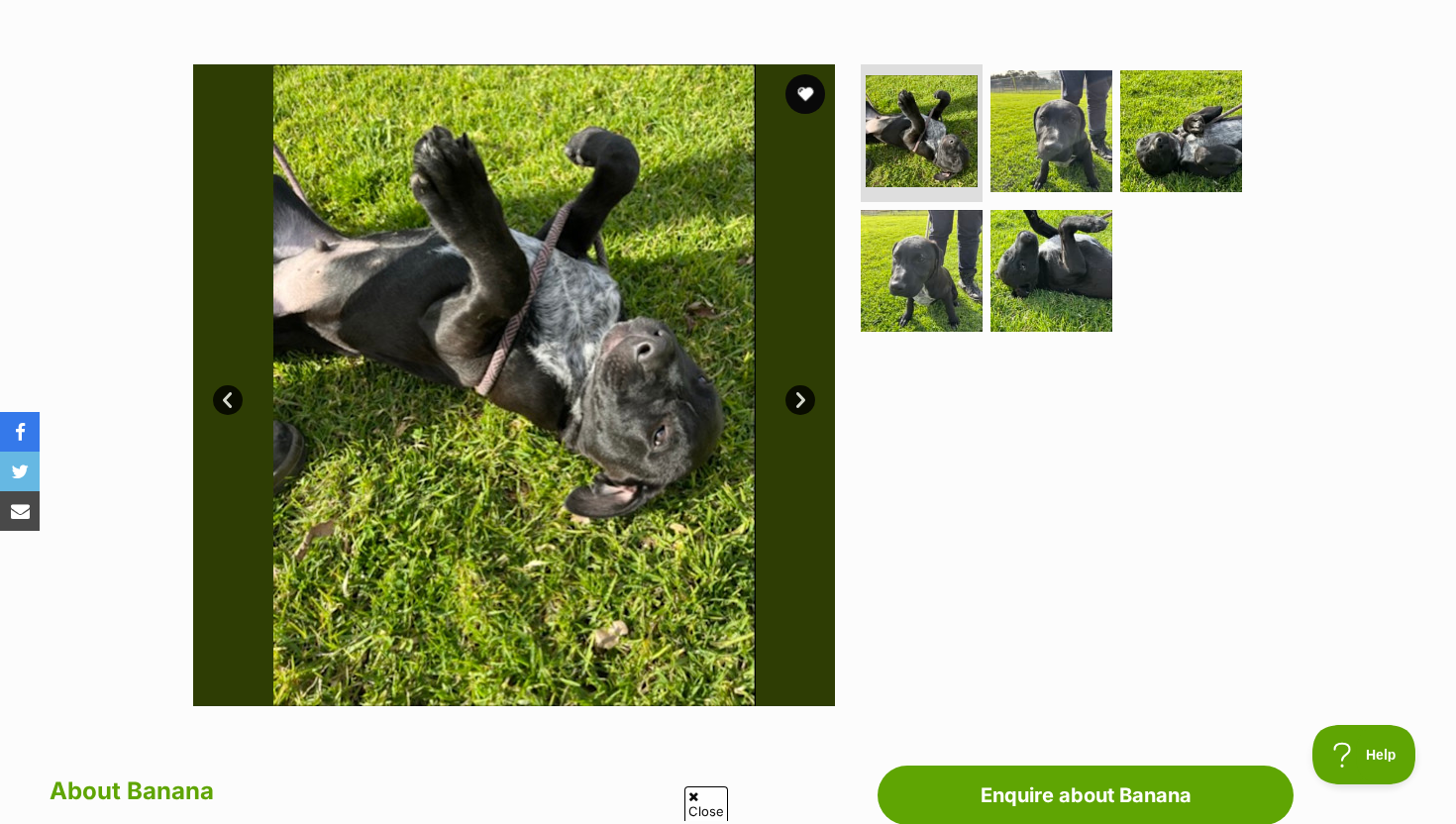 click on "Next" at bounding box center [800, 400] 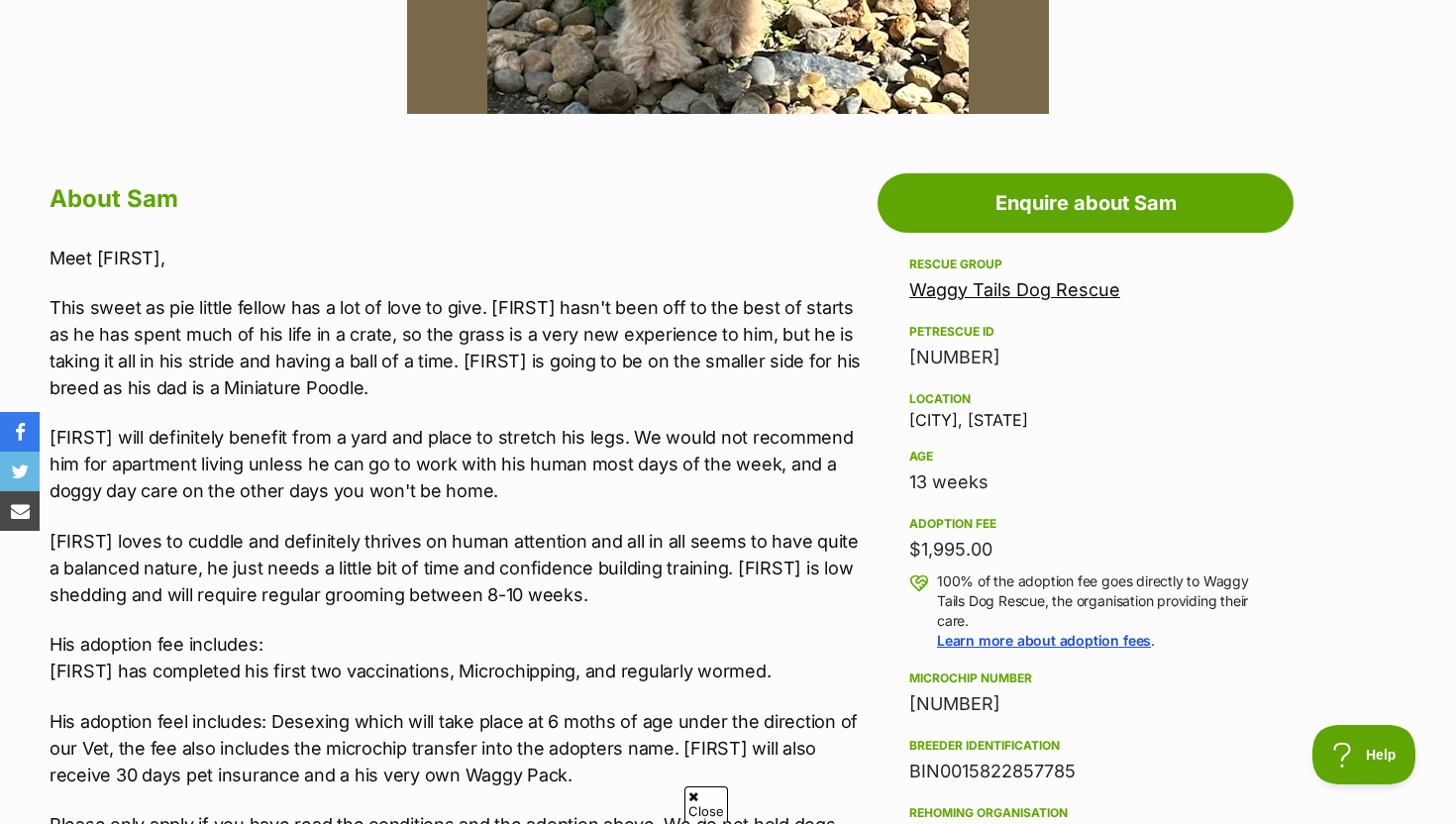 scroll, scrollTop: 944, scrollLeft: 0, axis: vertical 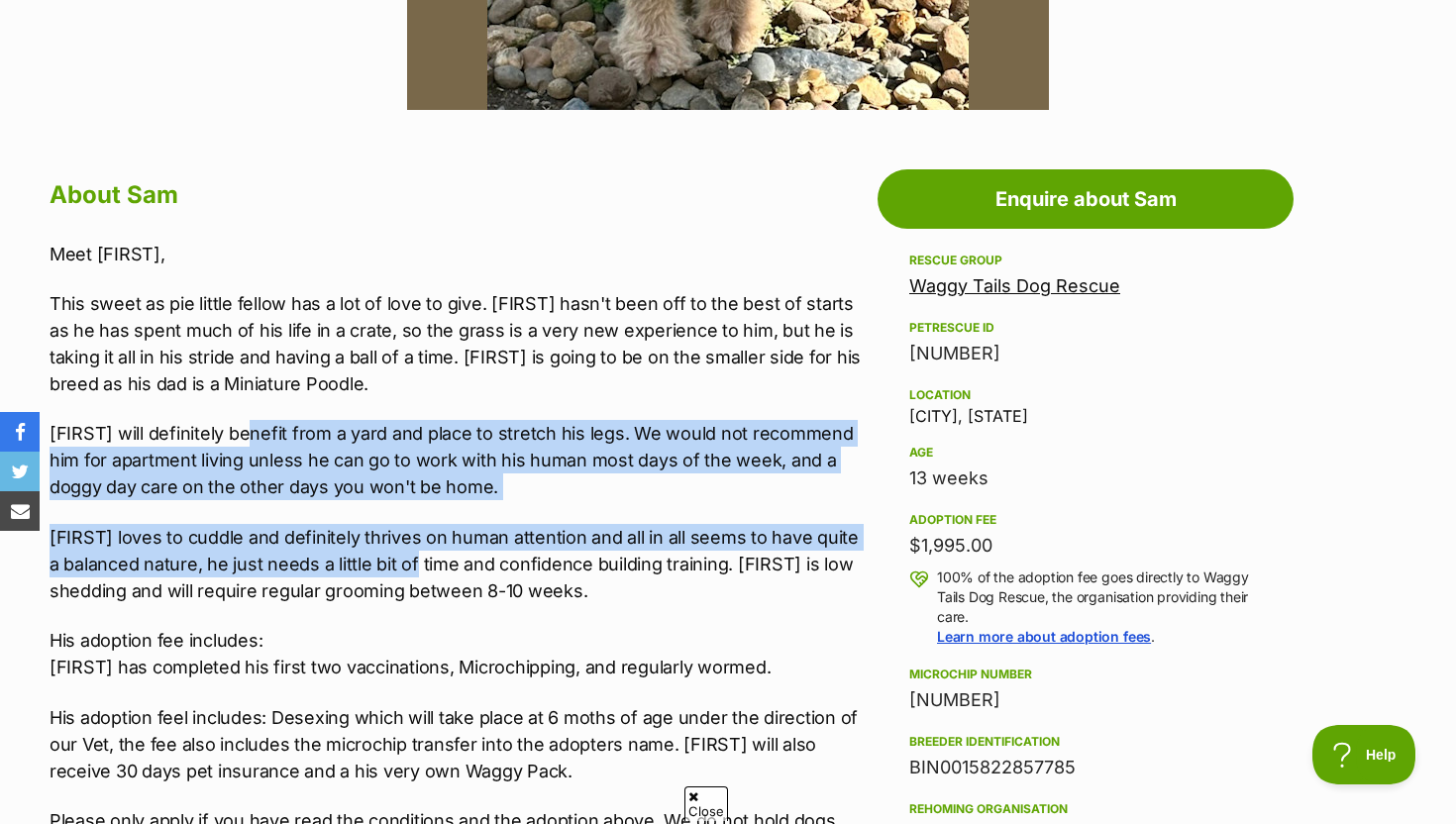 drag, startPoint x: 251, startPoint y: 424, endPoint x: 430, endPoint y: 553, distance: 220.63998 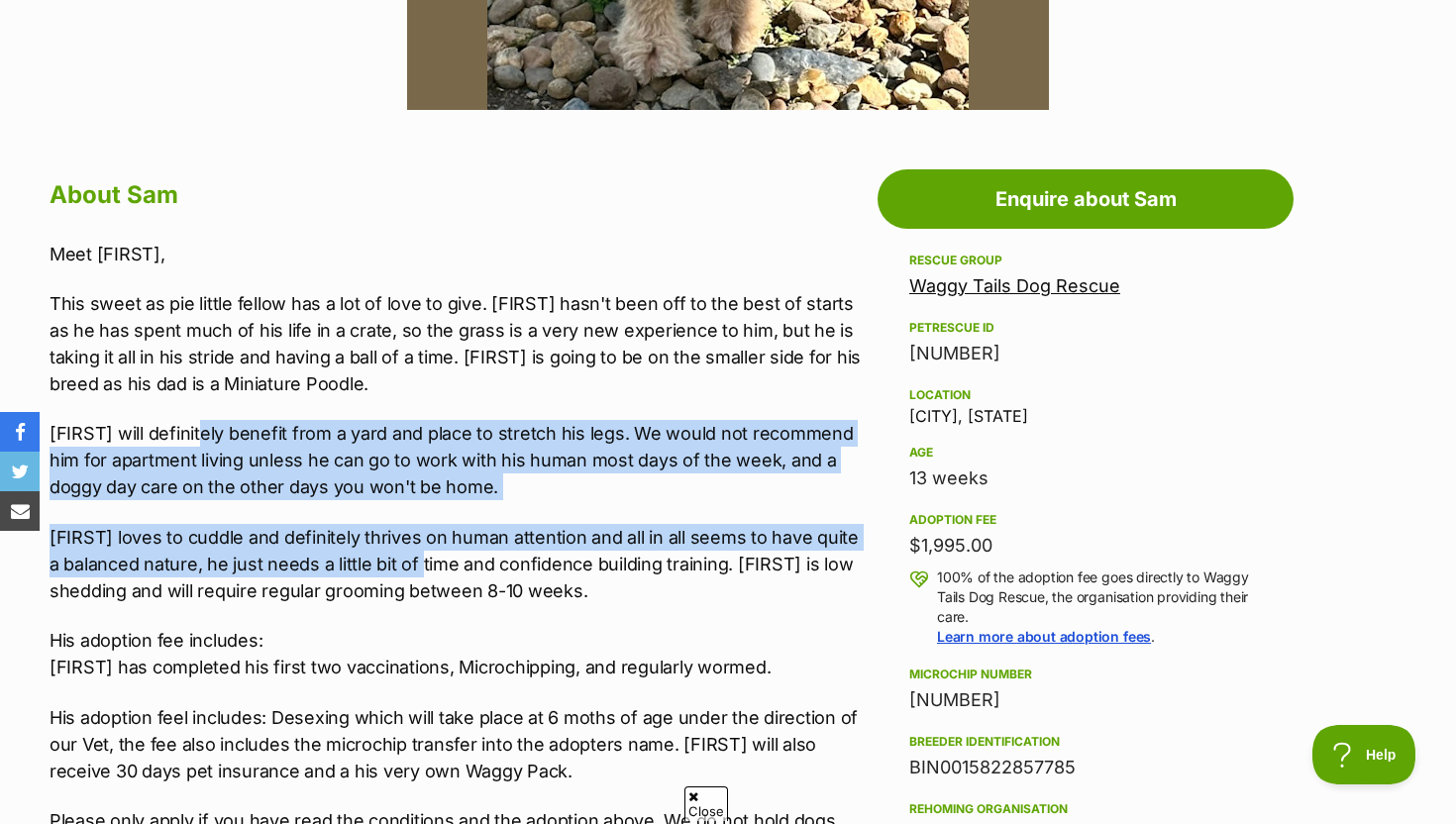 drag, startPoint x: 430, startPoint y: 553, endPoint x: 249, endPoint y: 447, distance: 209.75462 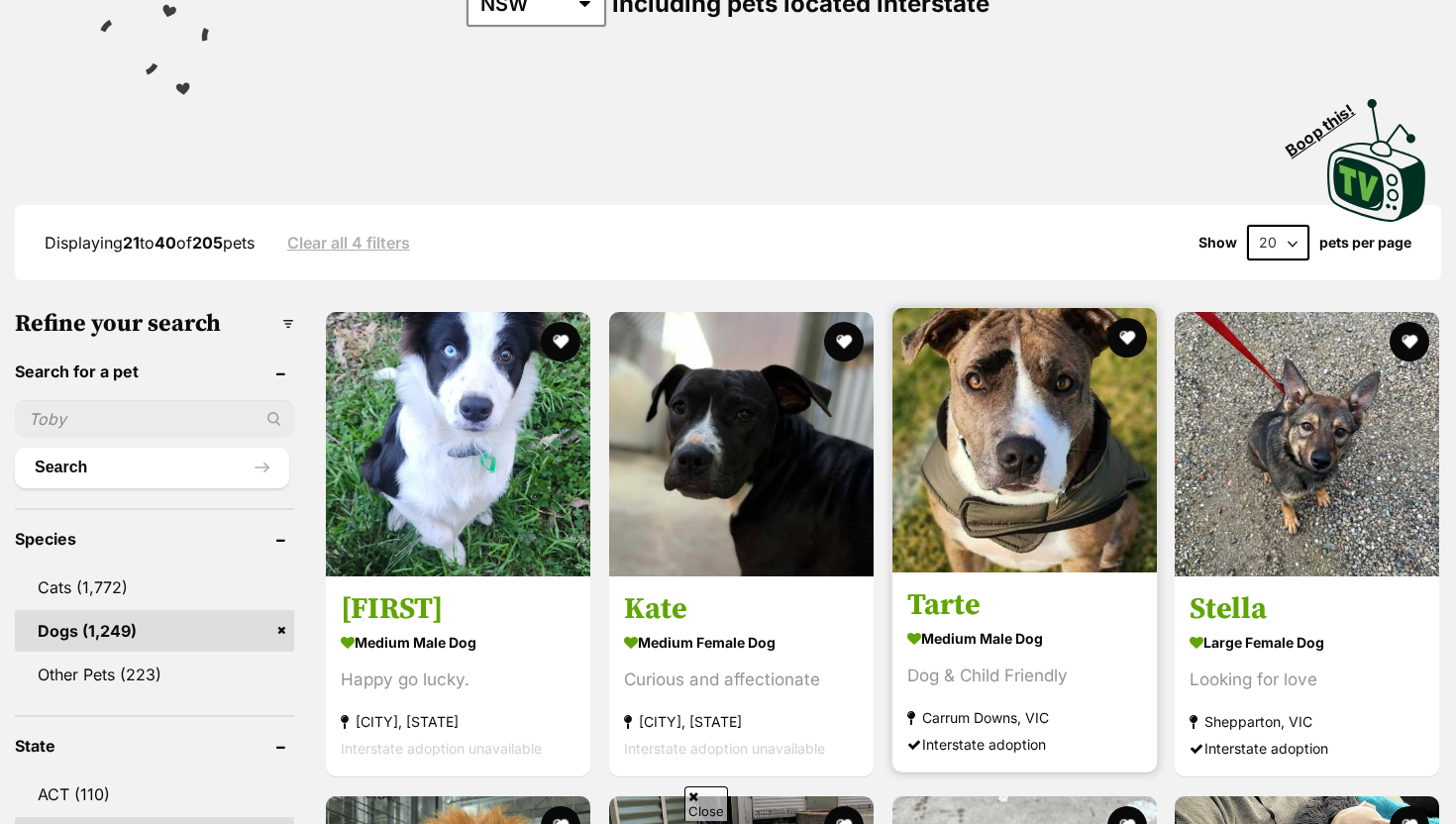 scroll, scrollTop: 363, scrollLeft: 0, axis: vertical 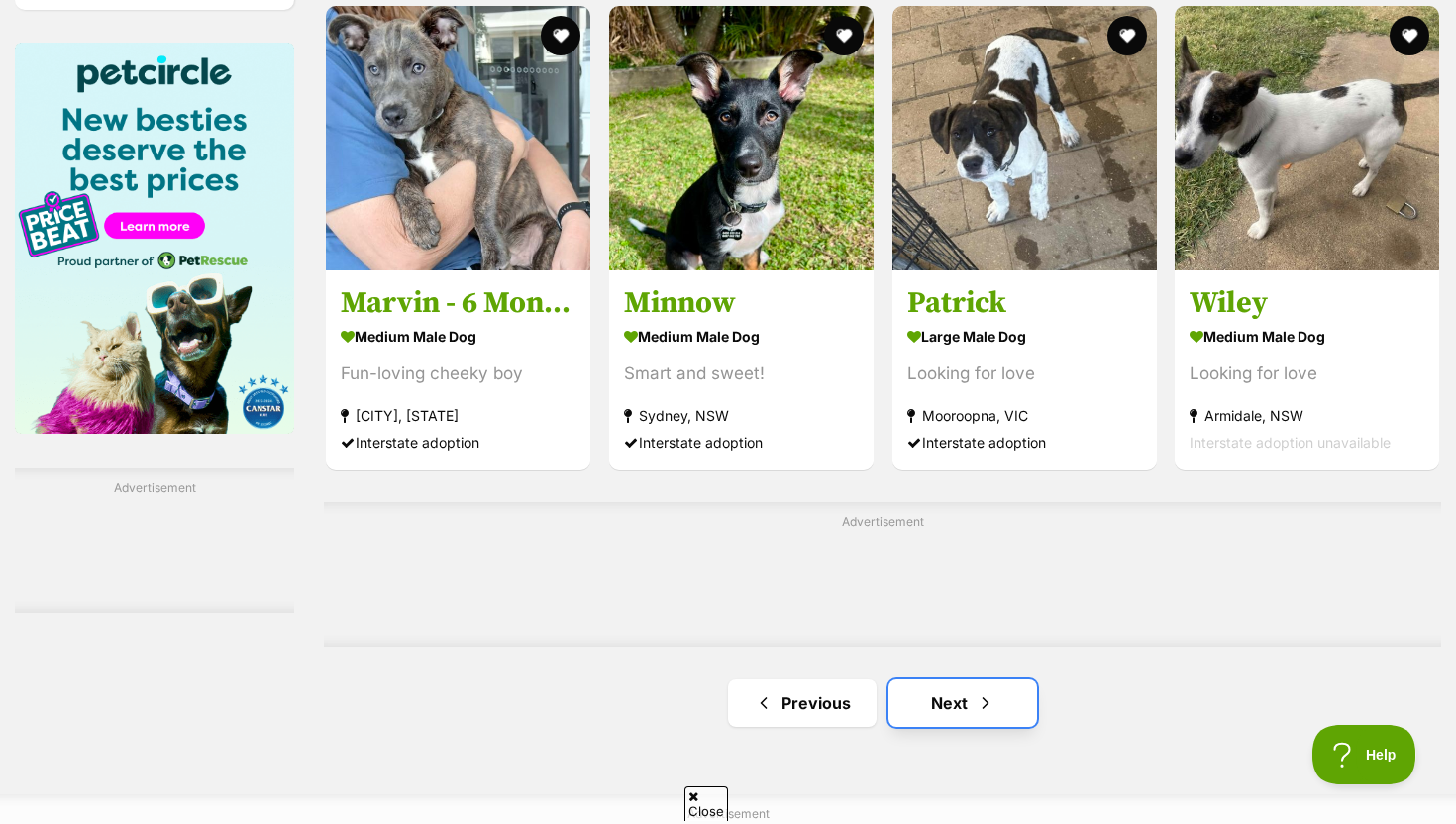 click on "Next" at bounding box center (963, 703) 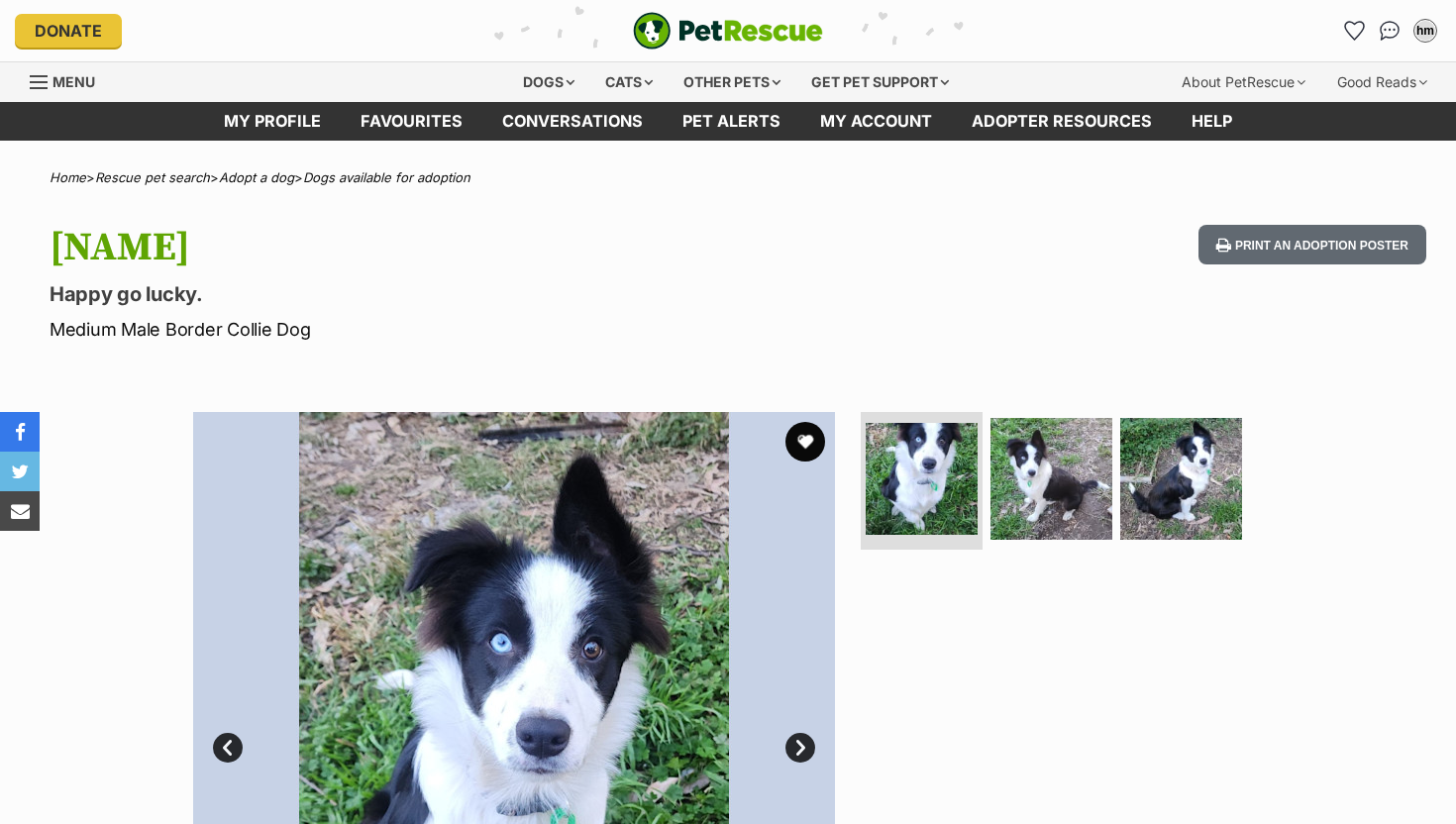 scroll, scrollTop: 0, scrollLeft: 0, axis: both 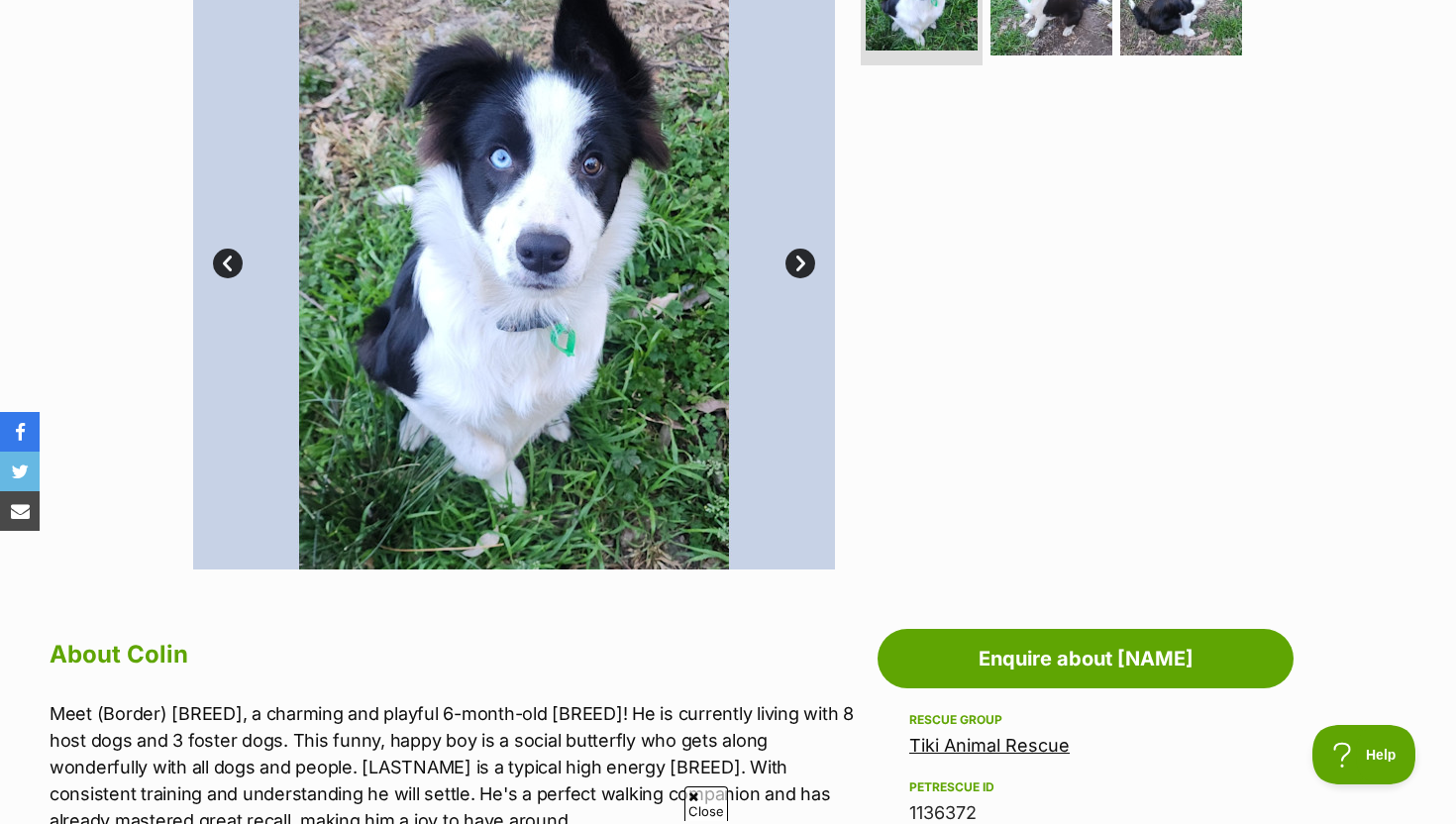 click on "Next" at bounding box center [800, 263] 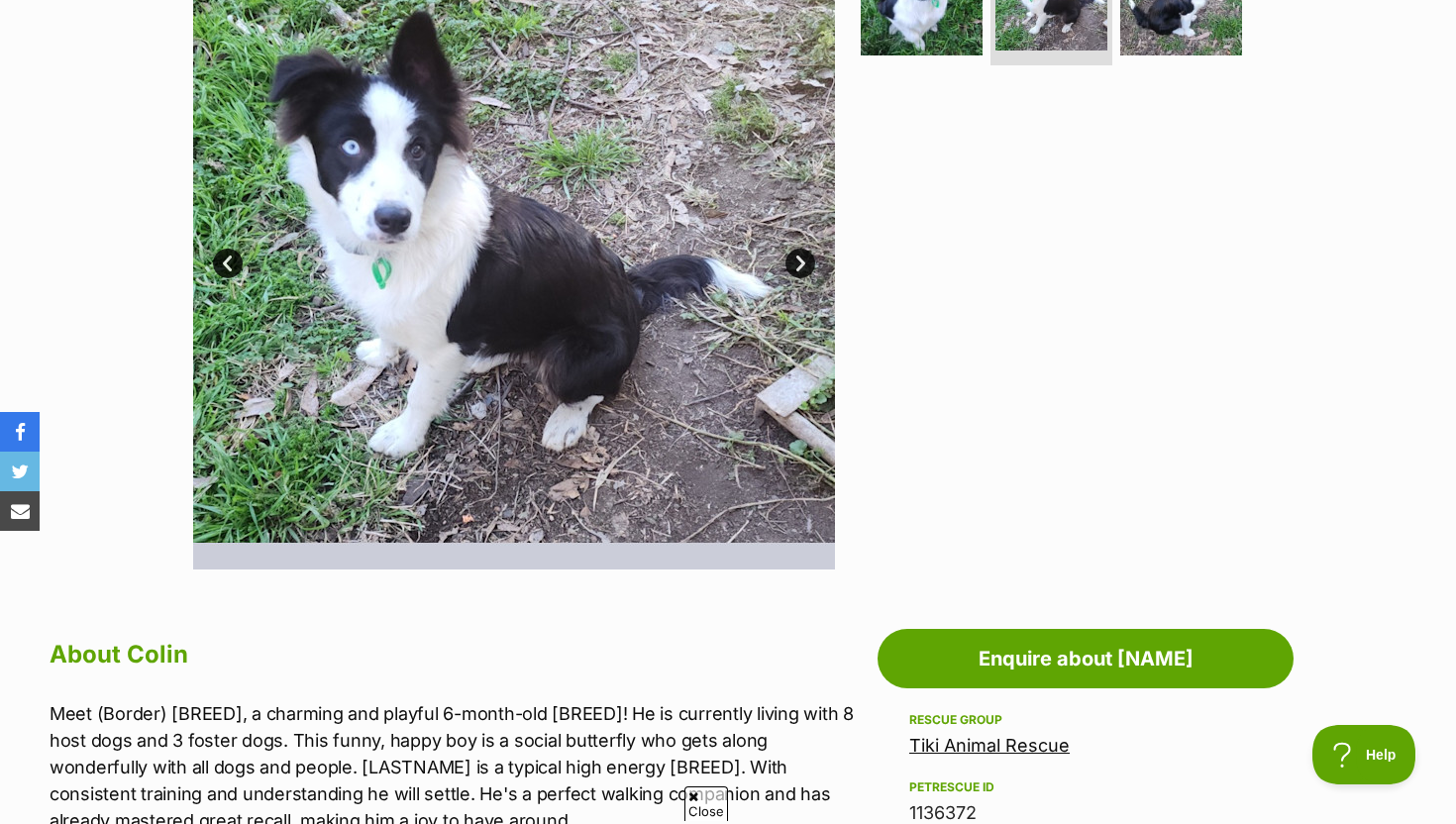 click on "Next" at bounding box center [800, 263] 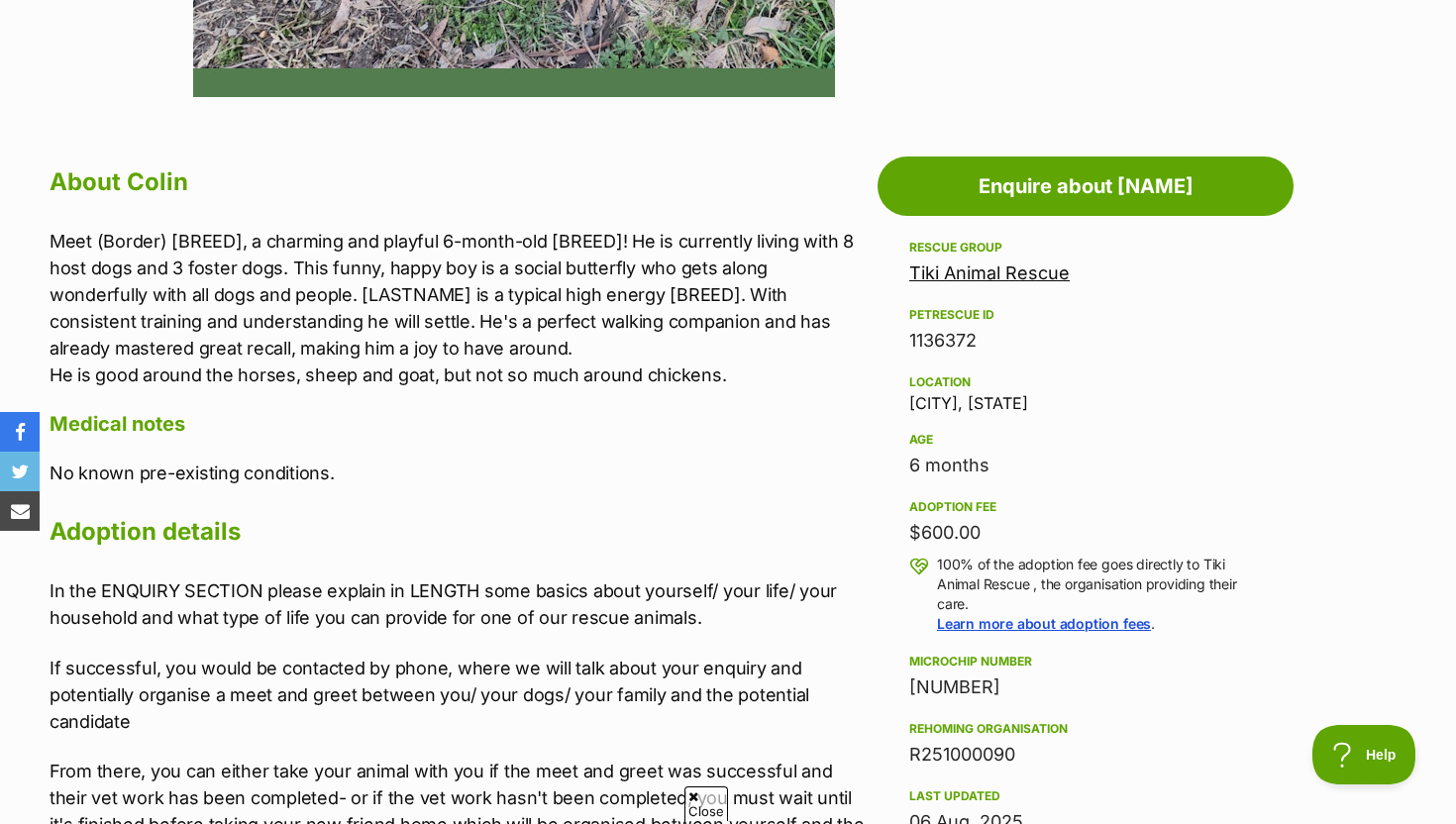 scroll, scrollTop: 1064, scrollLeft: 0, axis: vertical 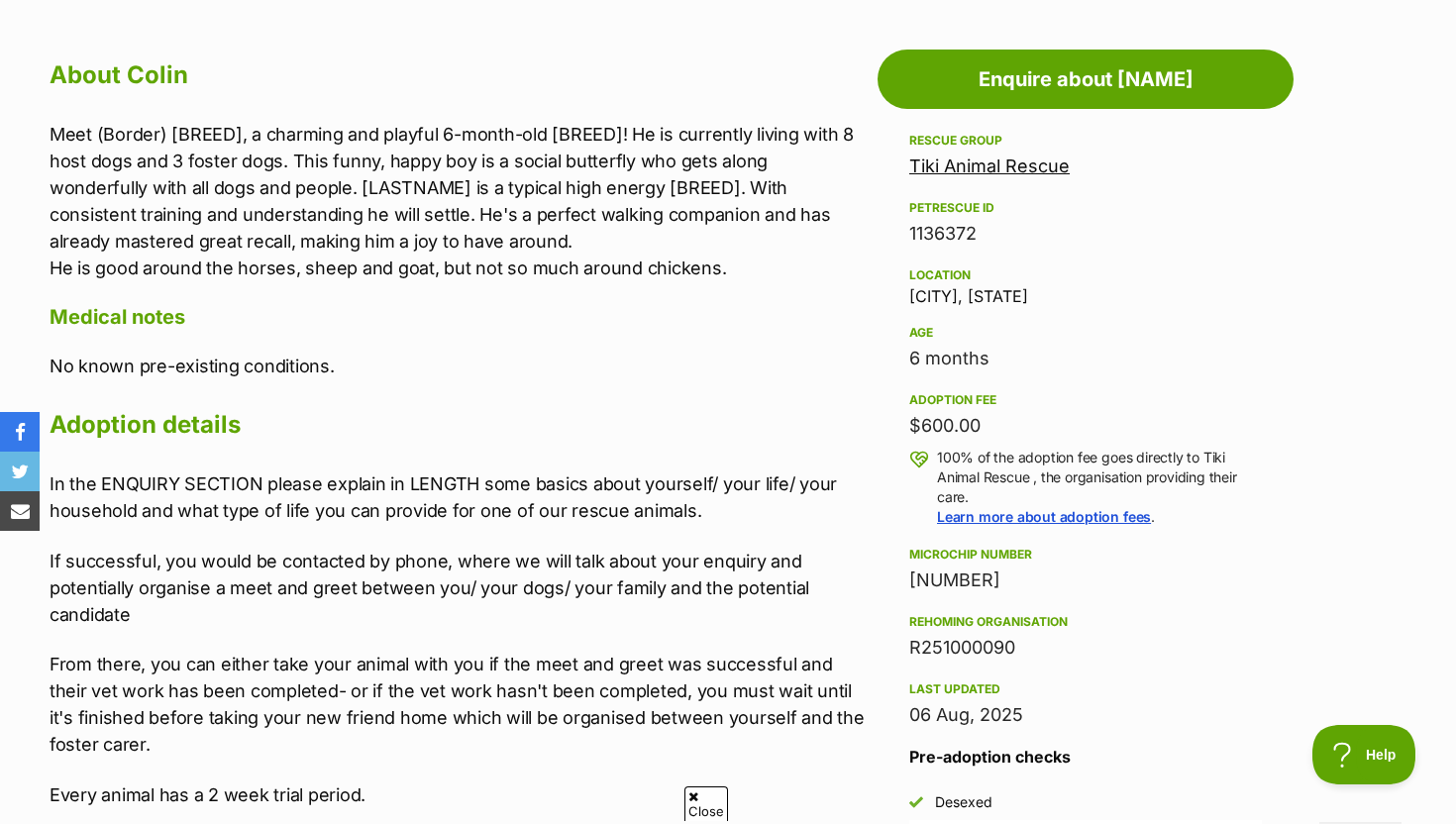 drag, startPoint x: 919, startPoint y: 432, endPoint x: 1004, endPoint y: 431, distance: 85.00588 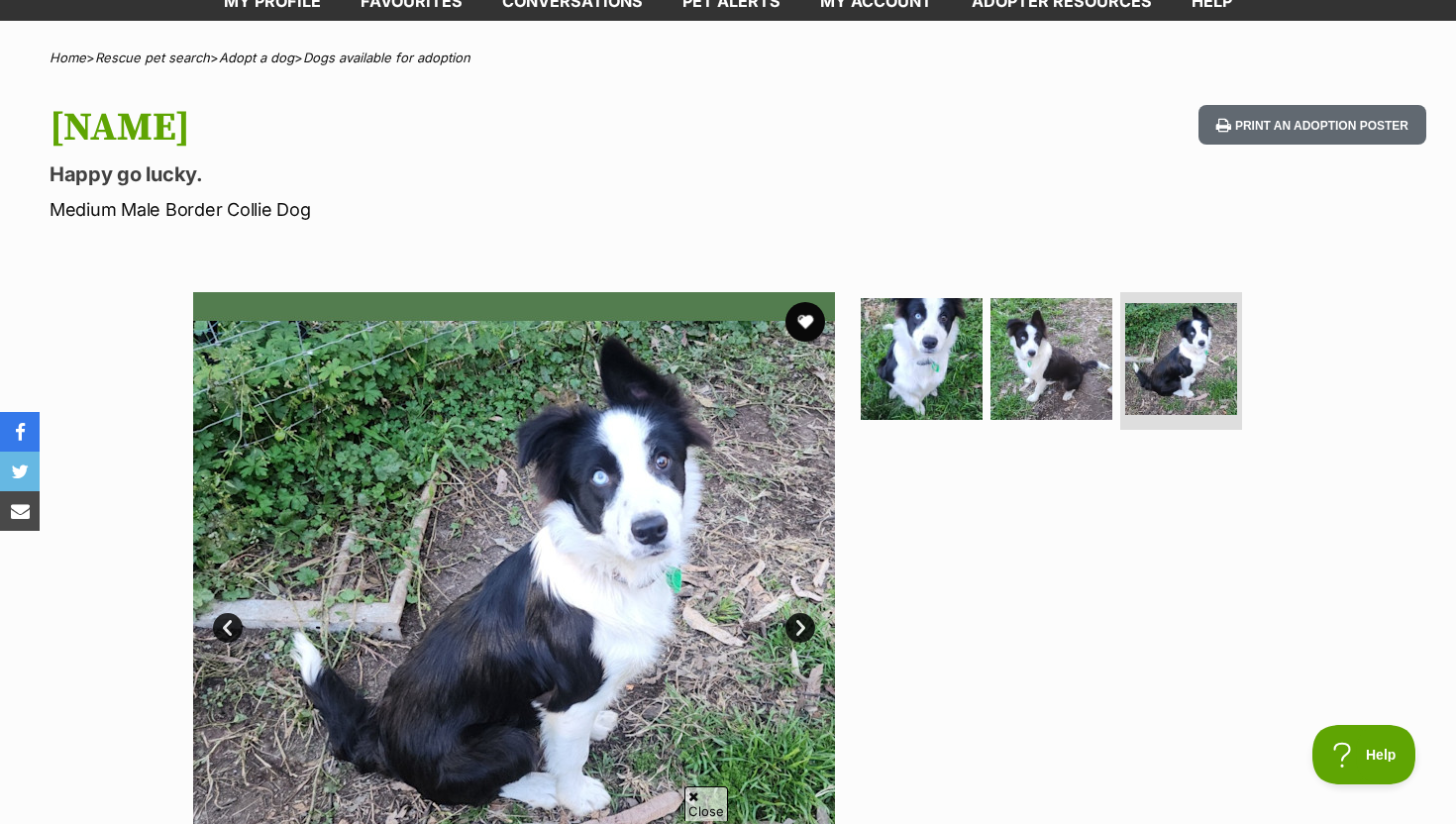 scroll, scrollTop: 165, scrollLeft: 0, axis: vertical 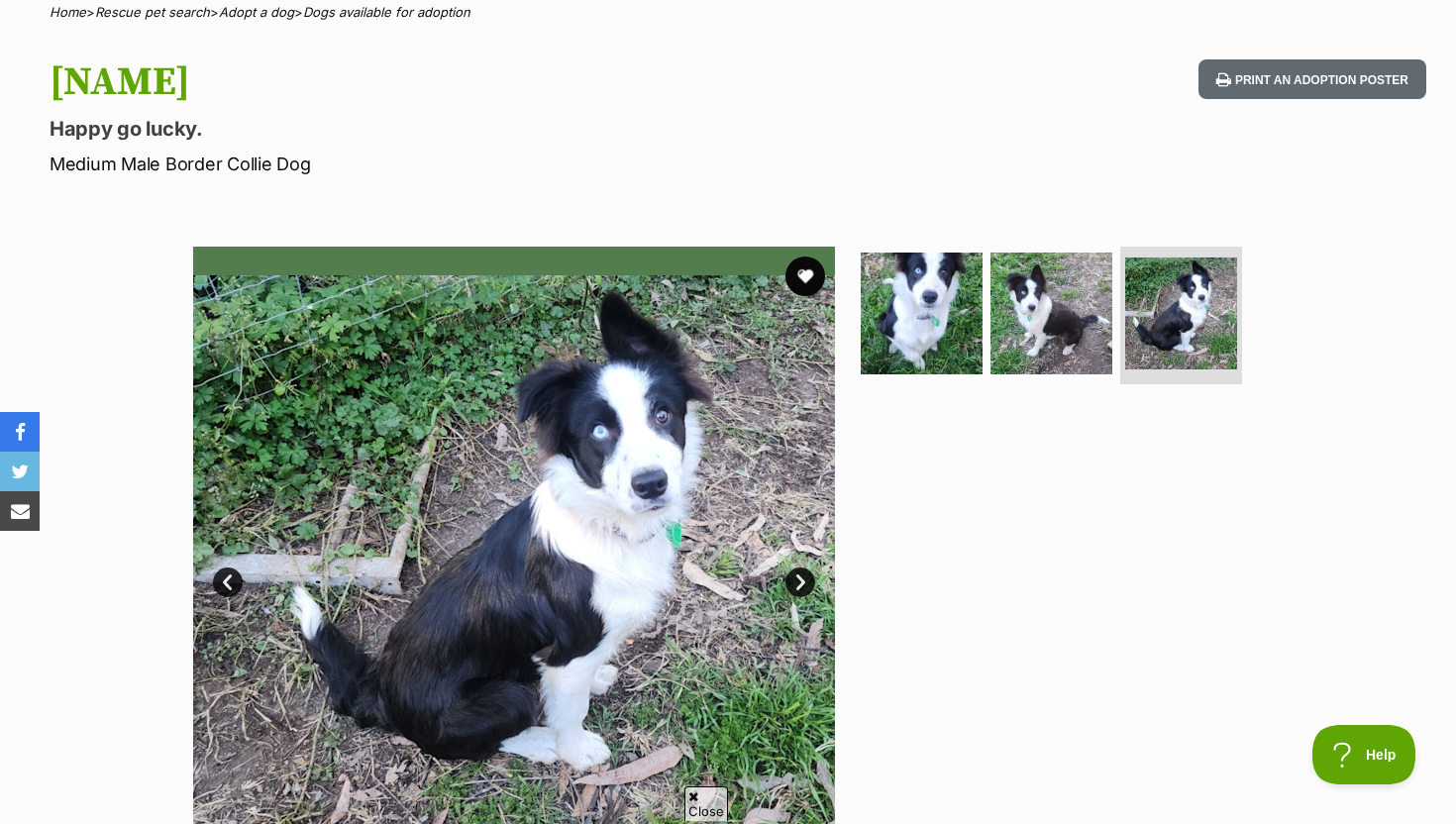 click at bounding box center (514, 567) 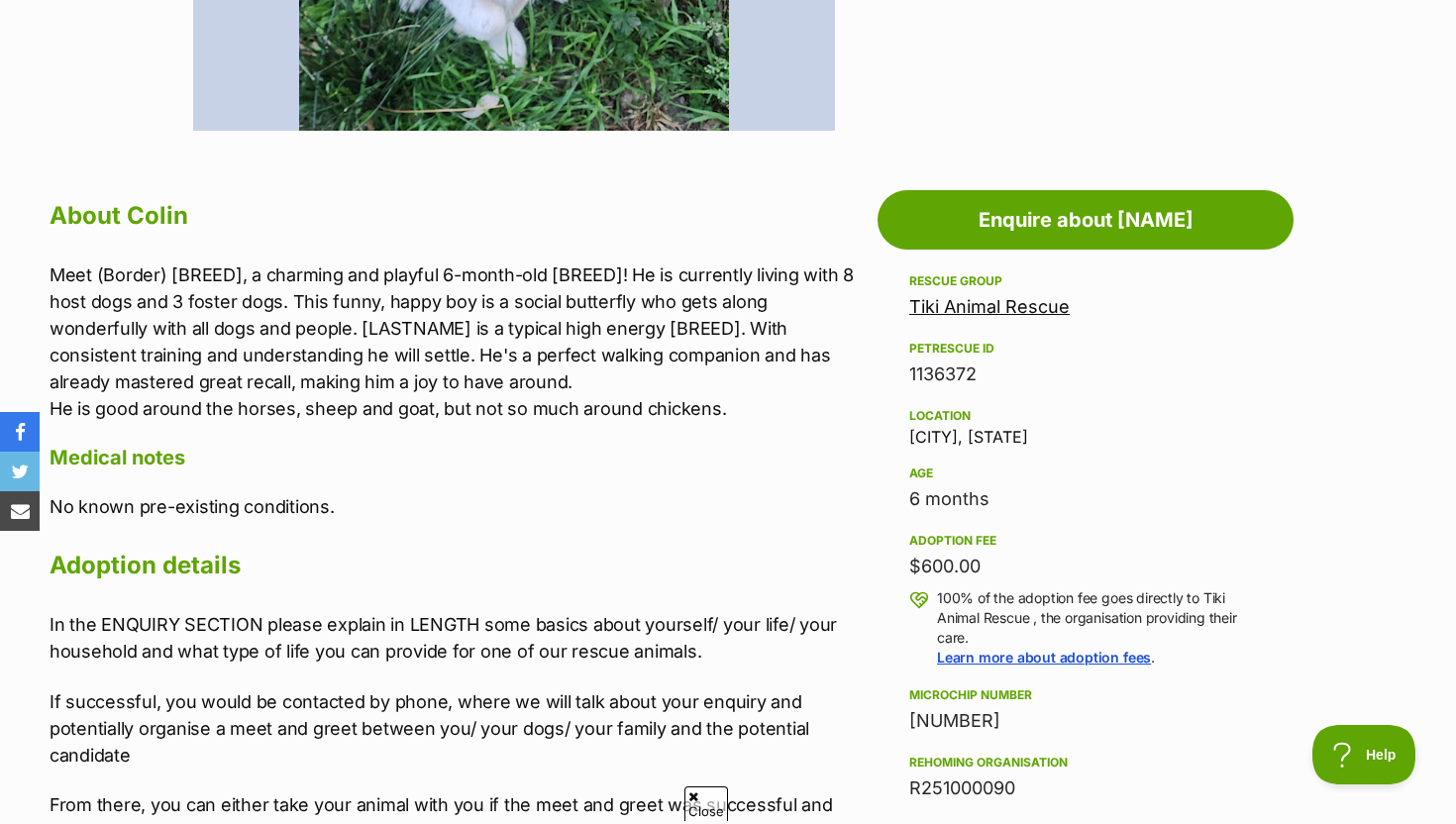 scroll, scrollTop: 929, scrollLeft: 0, axis: vertical 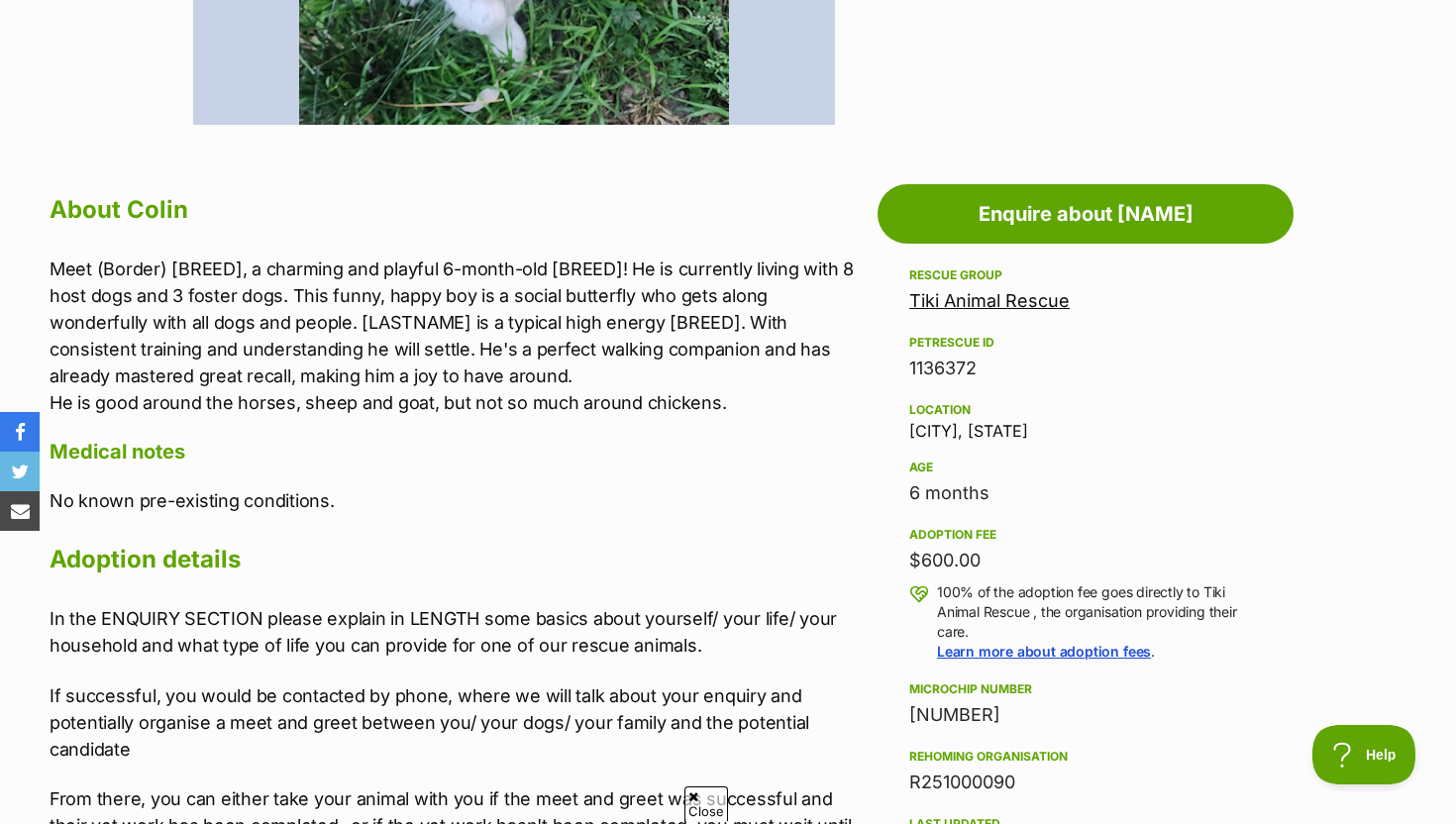 drag, startPoint x: 966, startPoint y: 595, endPoint x: 891, endPoint y: 340, distance: 265.8007 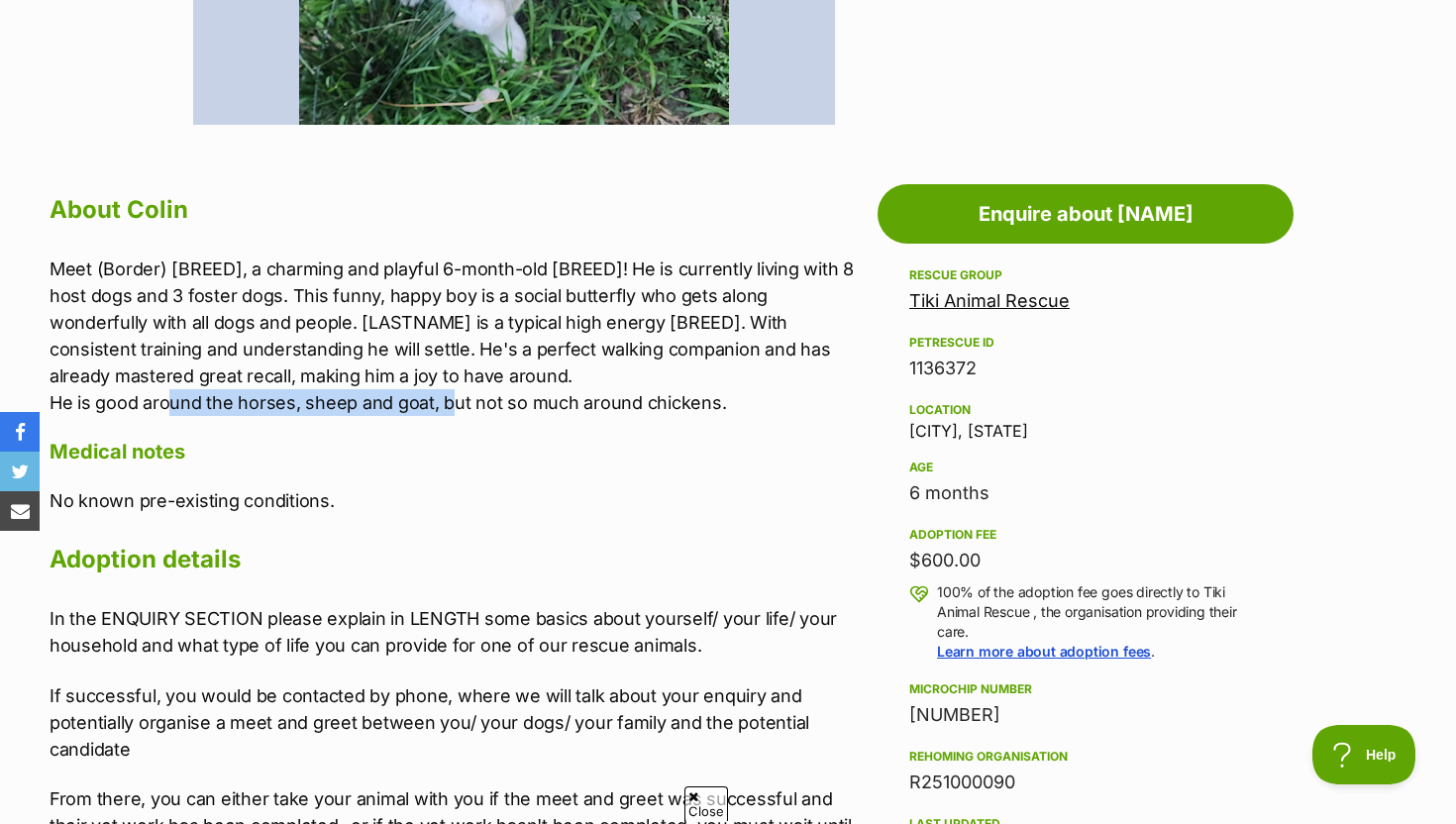 drag, startPoint x: 170, startPoint y: 393, endPoint x: 447, endPoint y: 406, distance: 277.3049 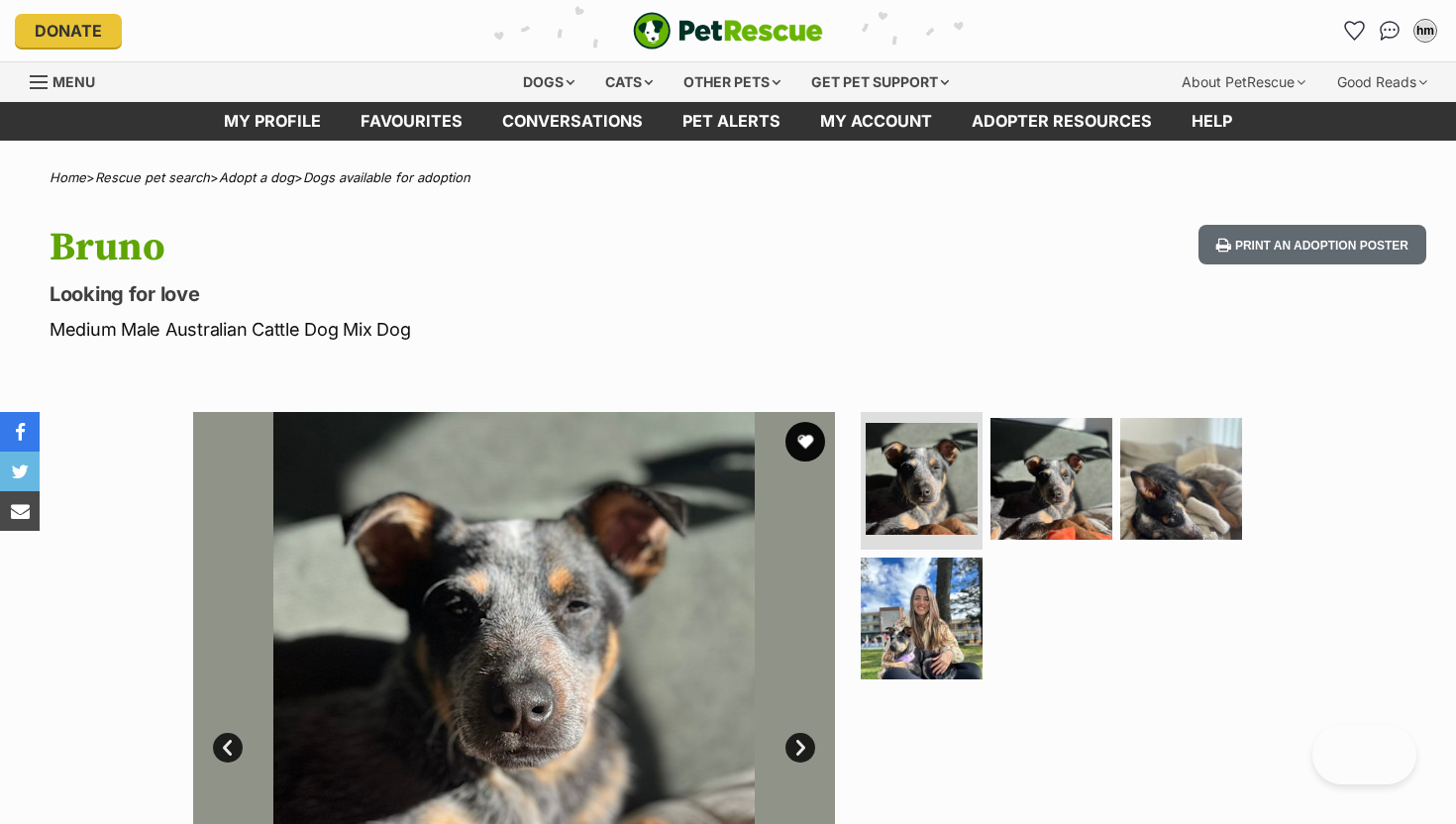 scroll, scrollTop: 0, scrollLeft: 0, axis: both 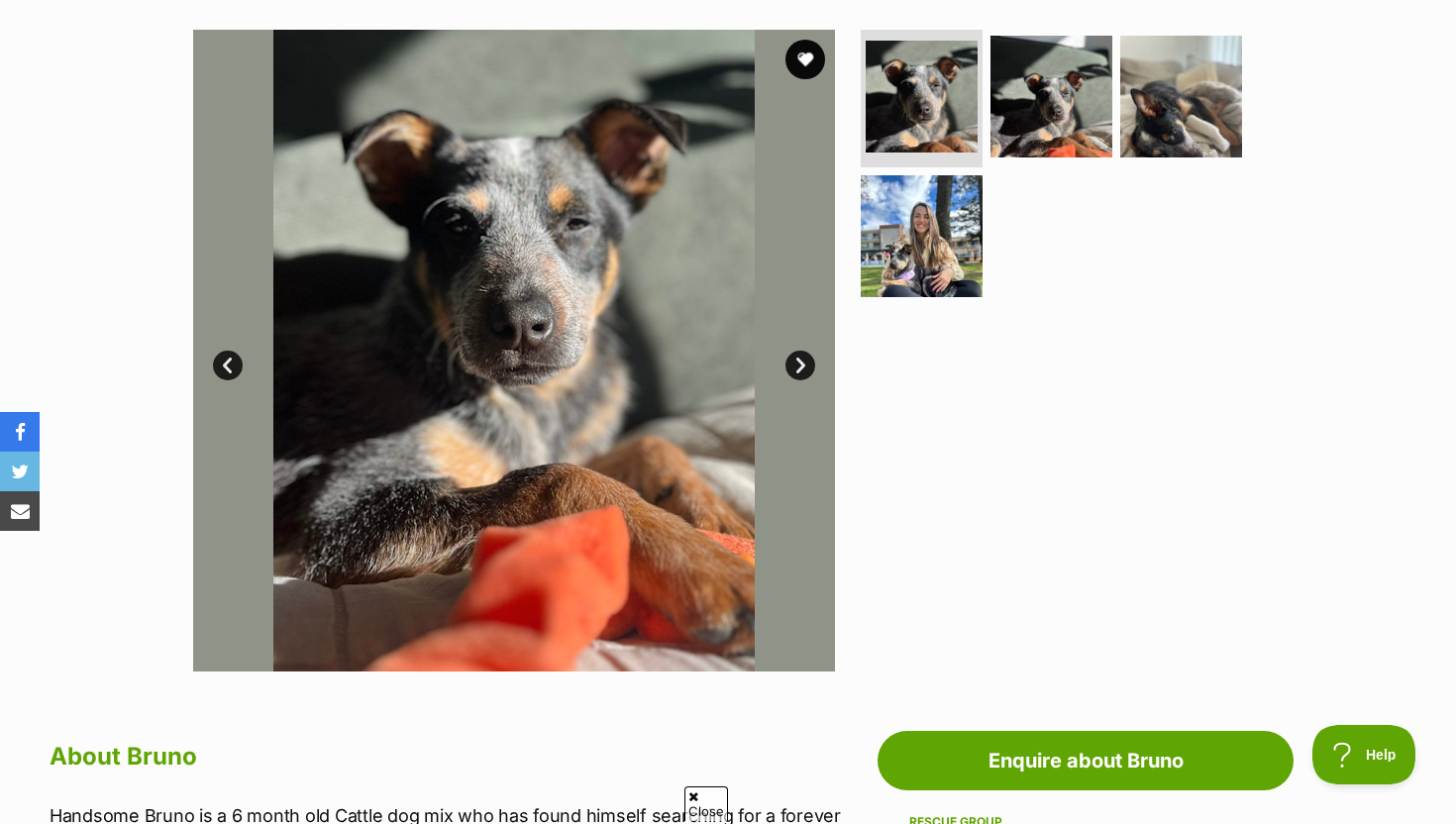 click on "Next" at bounding box center (800, 365) 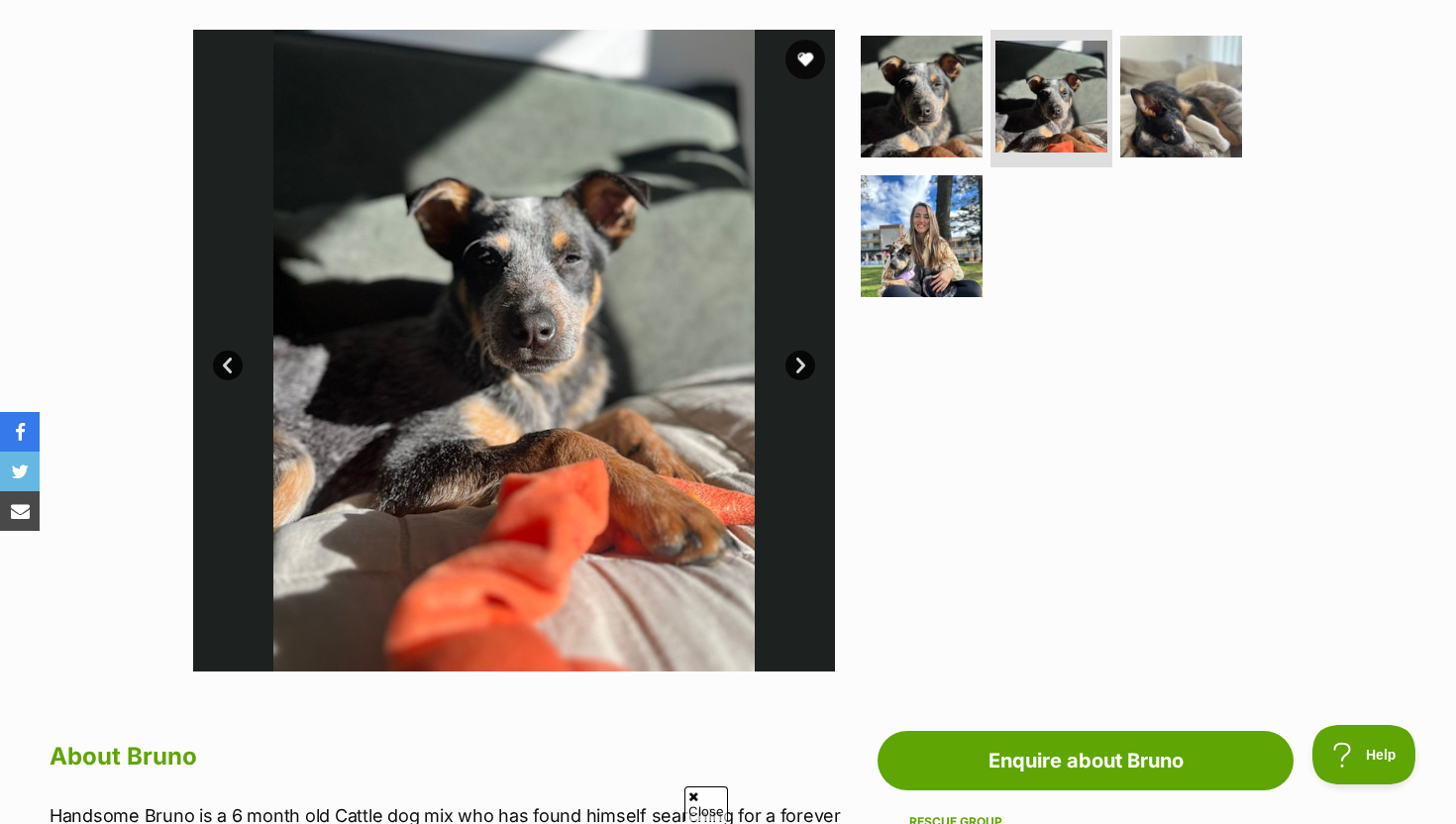 click on "Next" at bounding box center (800, 365) 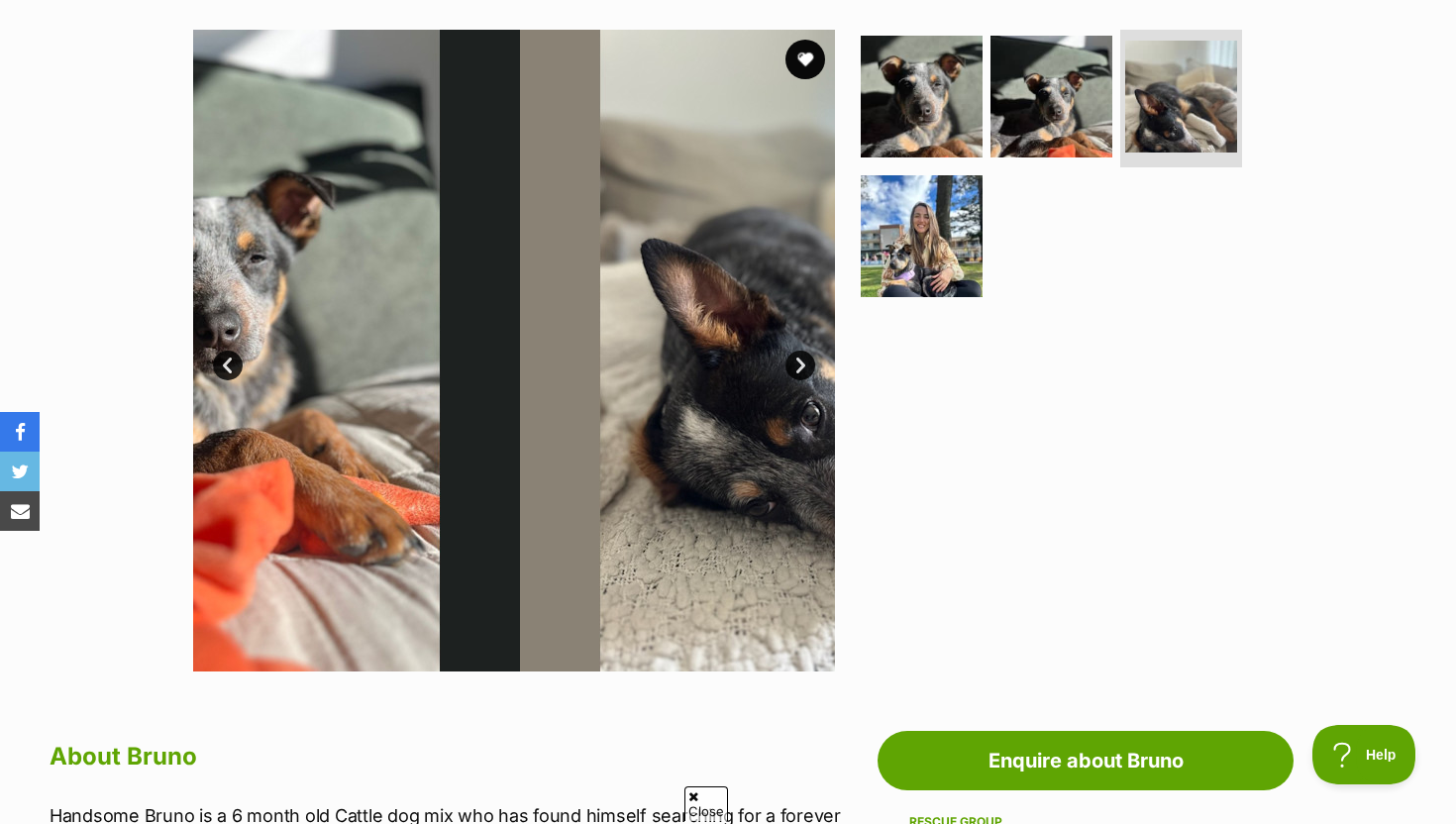 click on "Next" at bounding box center [800, 365] 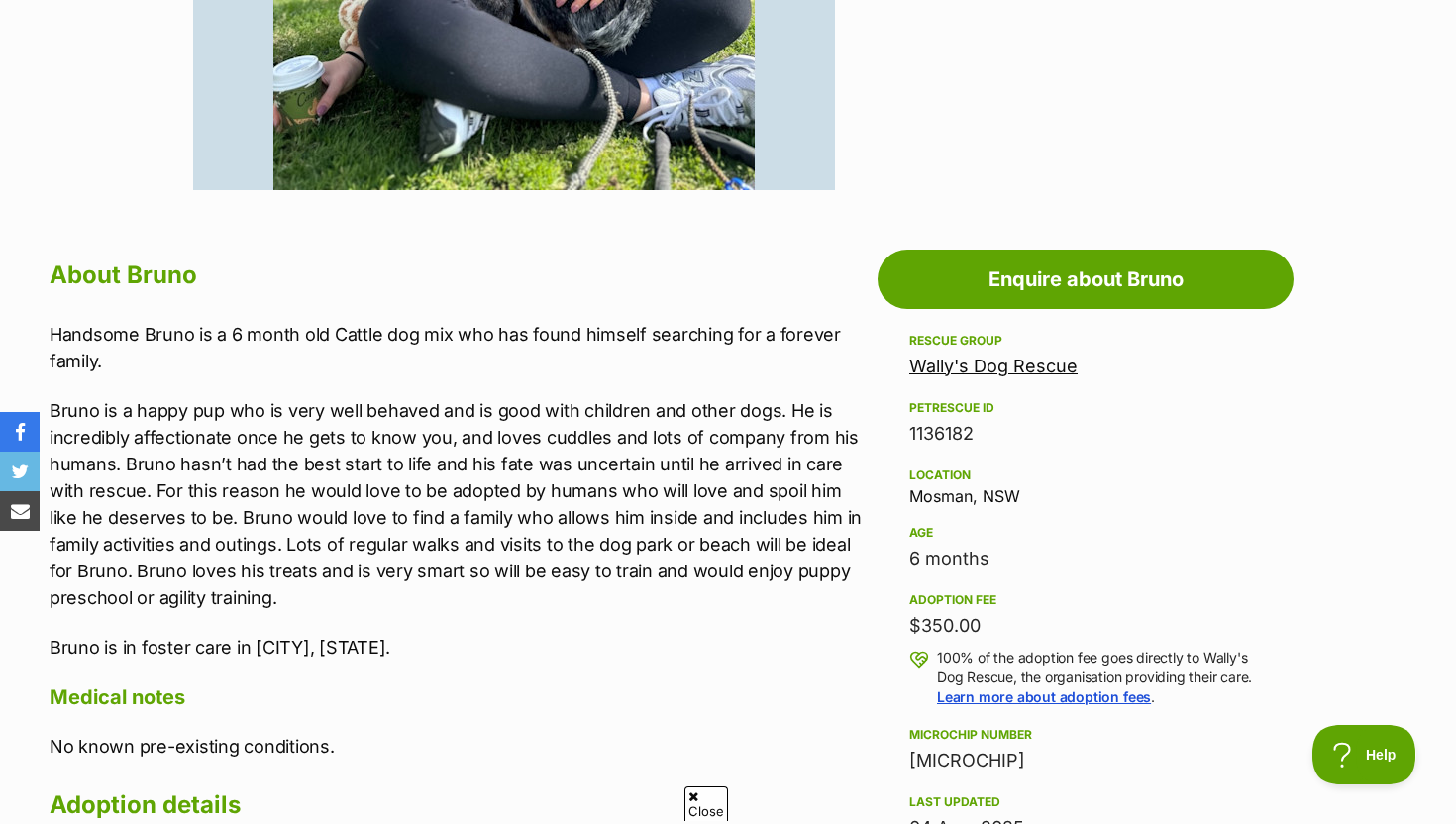 scroll, scrollTop: 867, scrollLeft: 0, axis: vertical 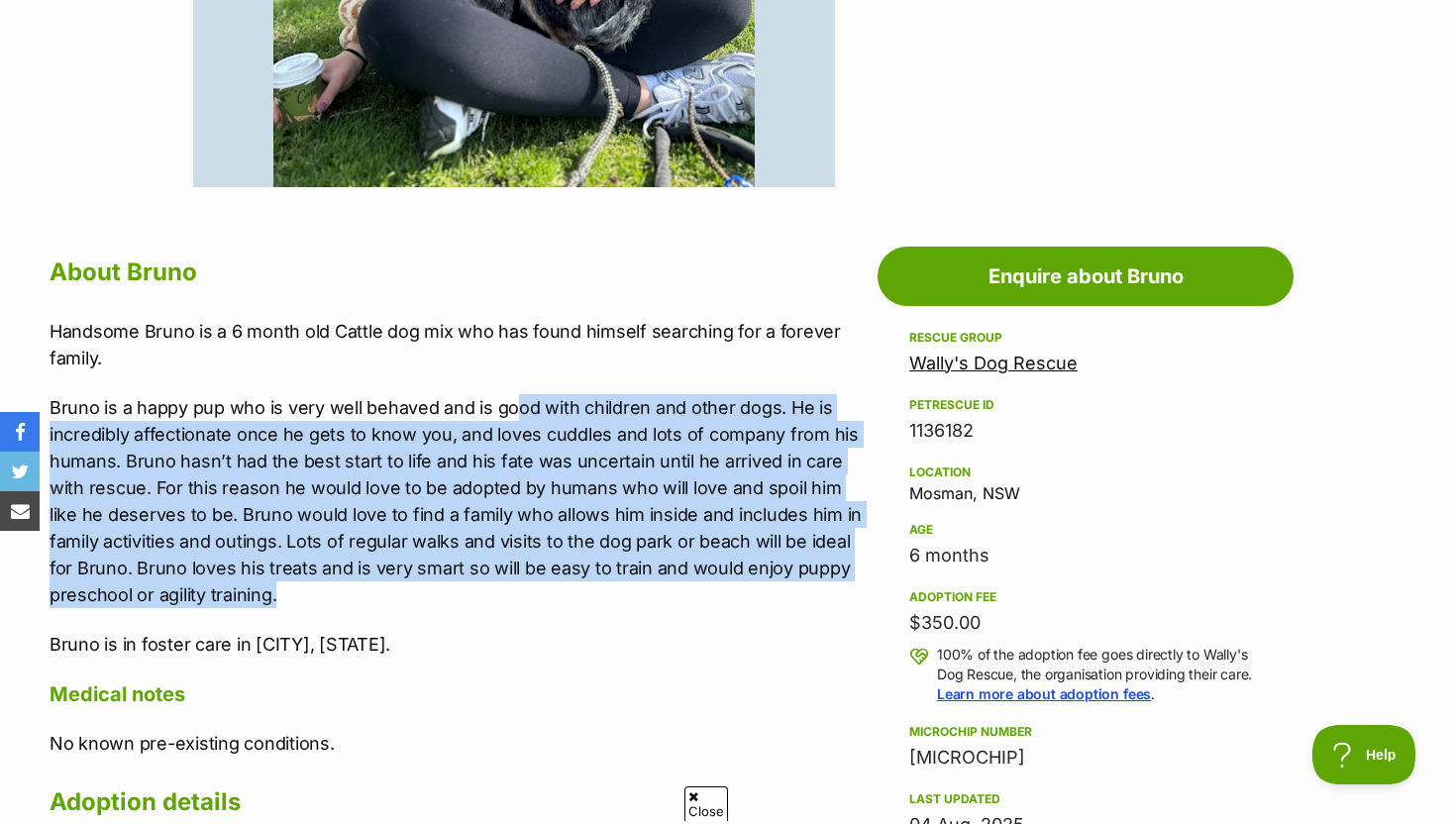 drag, startPoint x: 513, startPoint y: 395, endPoint x: 736, endPoint y: 581, distance: 290.3877 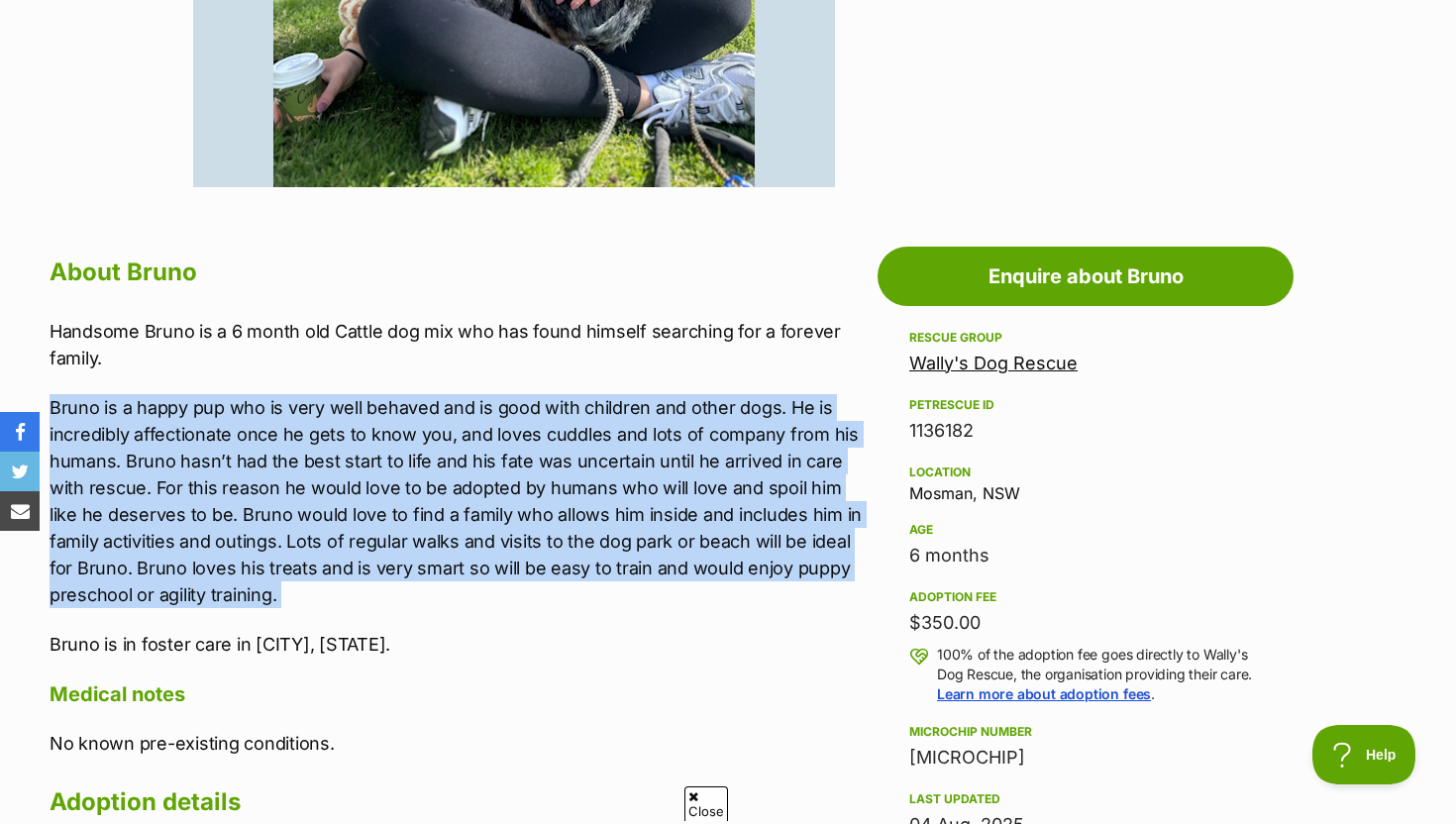drag, startPoint x: 736, startPoint y: 581, endPoint x: 533, endPoint y: 376, distance: 288.50303 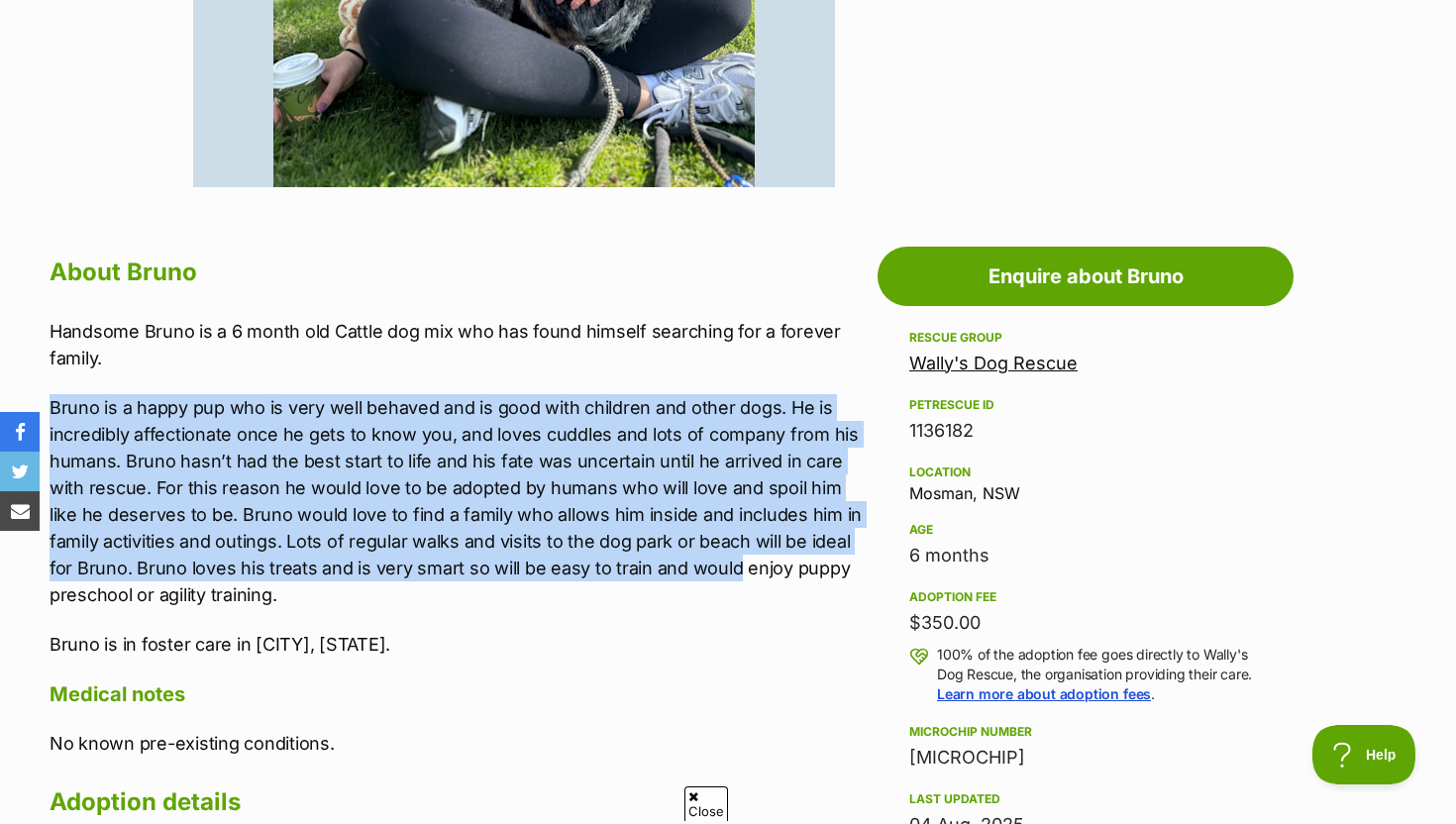 drag, startPoint x: 533, startPoint y: 376, endPoint x: 686, endPoint y: 566, distance: 243.94467 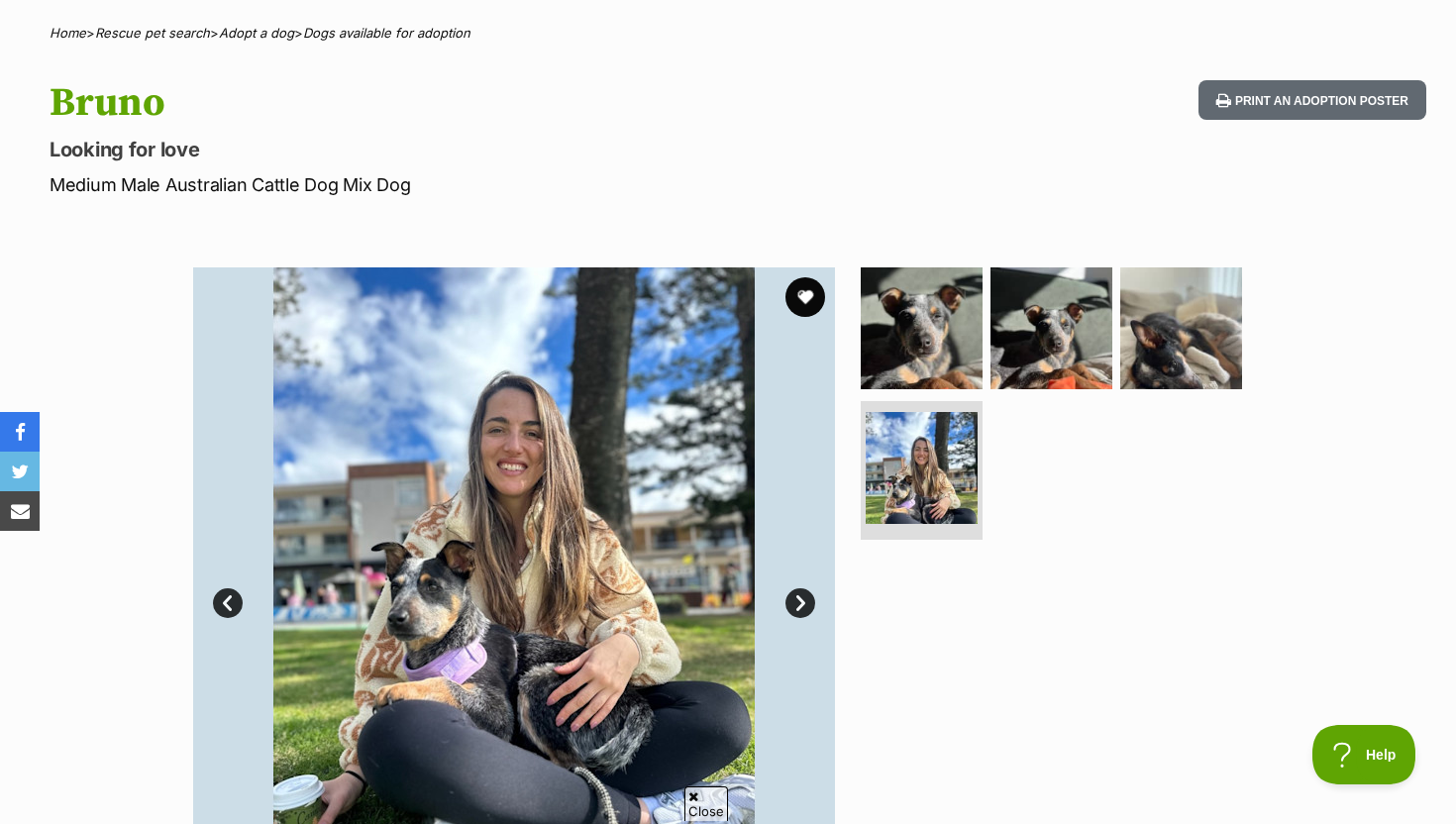 scroll, scrollTop: 147, scrollLeft: 0, axis: vertical 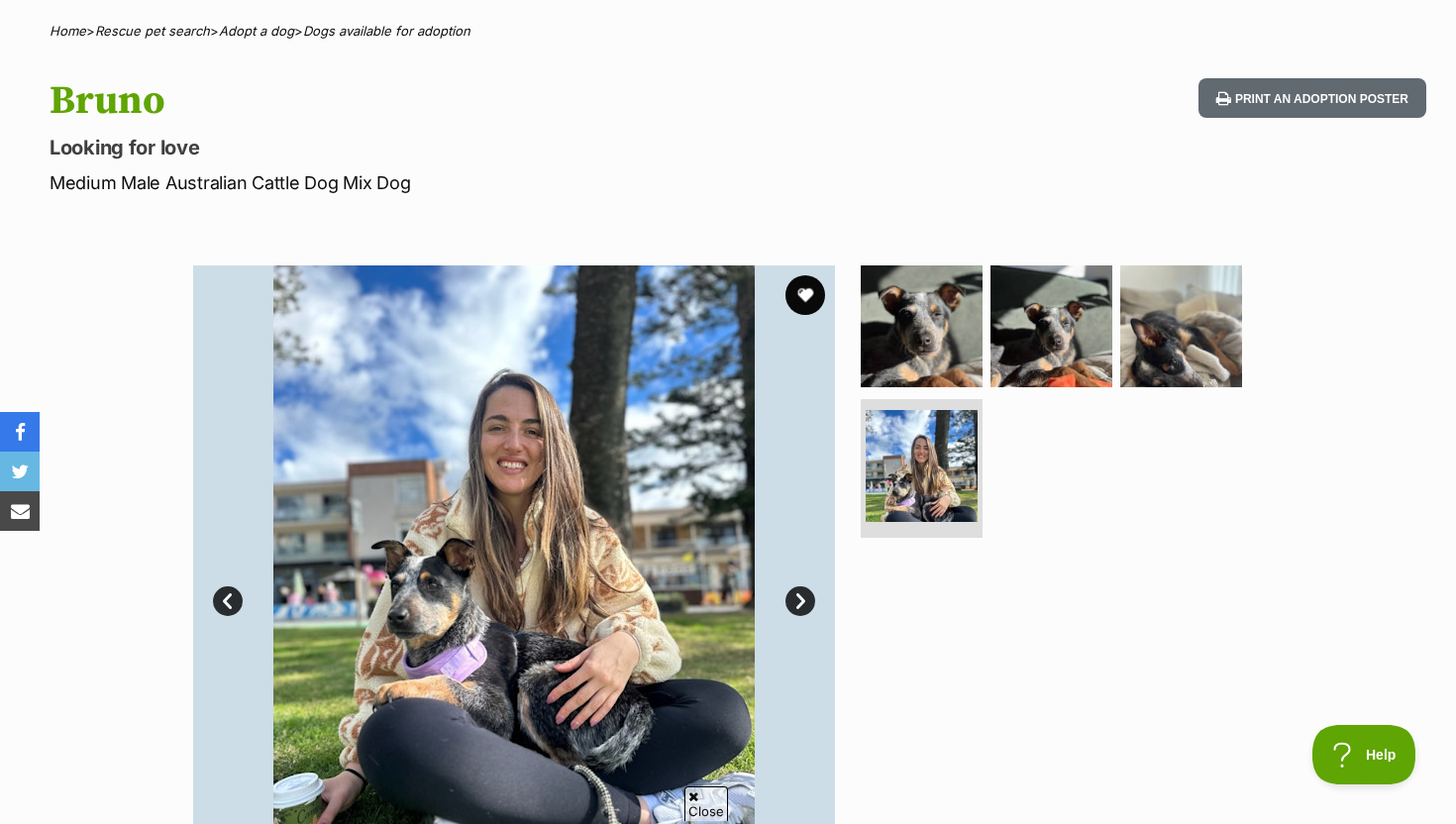 click on "Next" at bounding box center (800, 601) 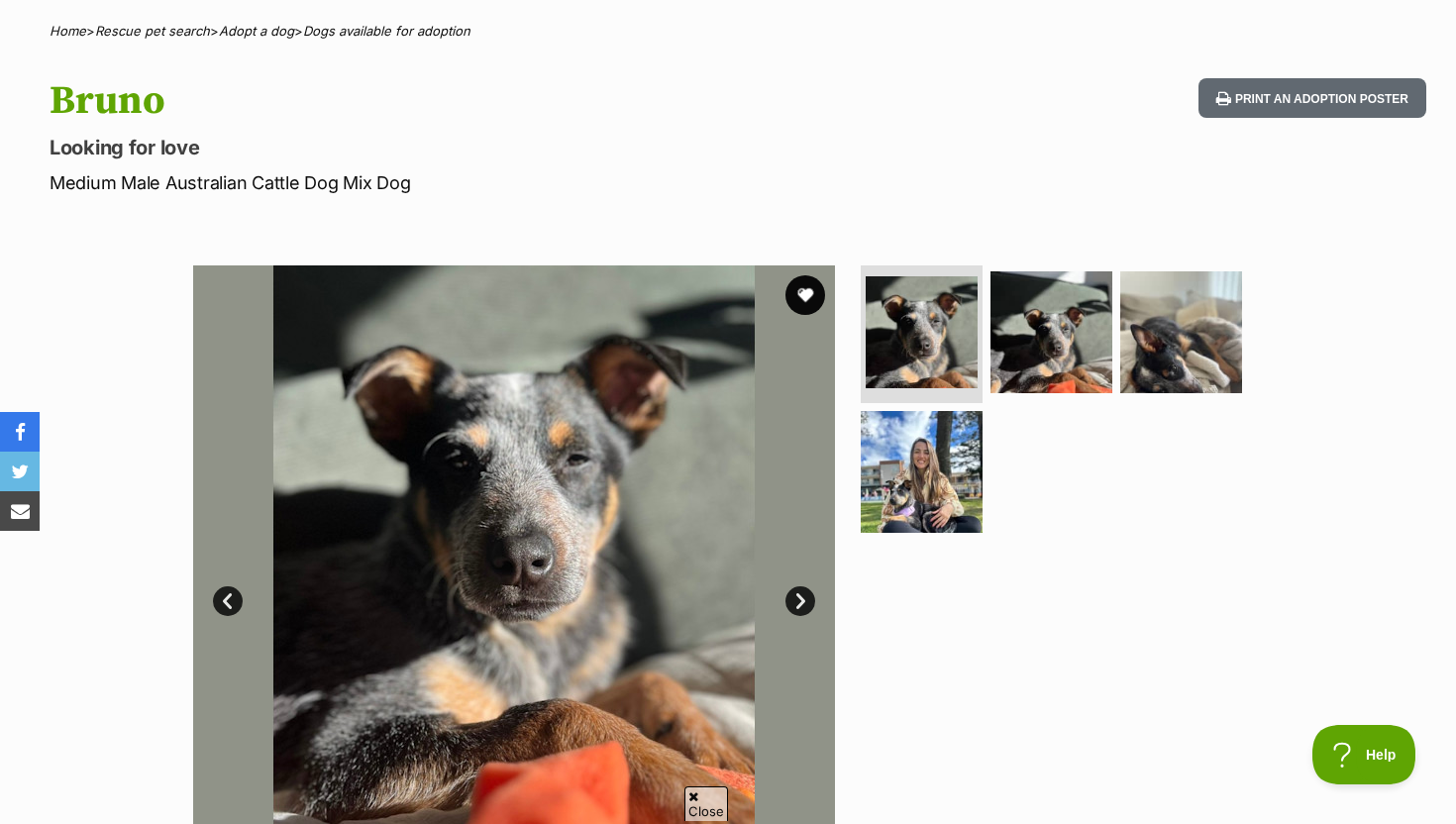 click on "Next" at bounding box center [800, 601] 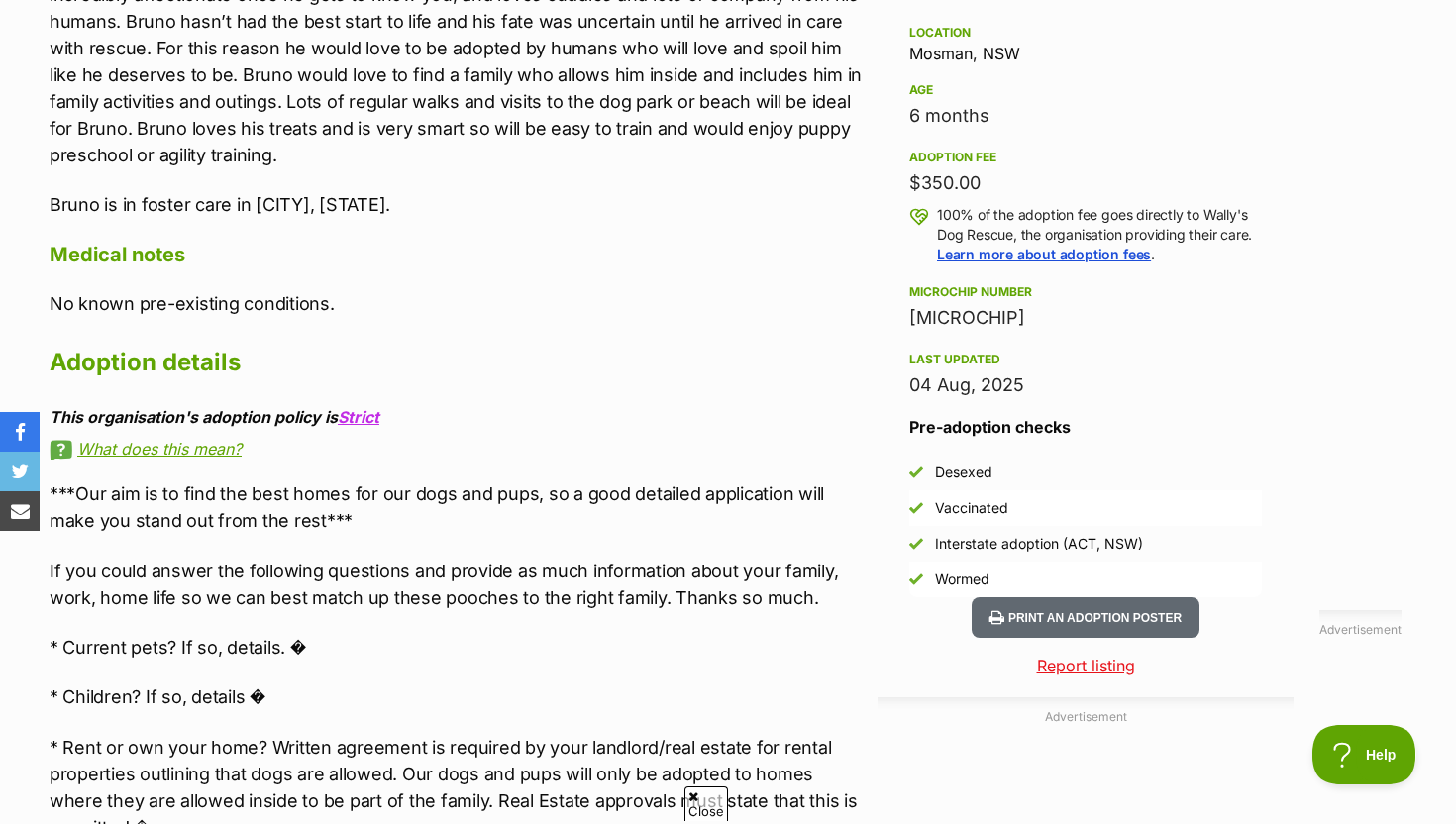 scroll, scrollTop: 1336, scrollLeft: 0, axis: vertical 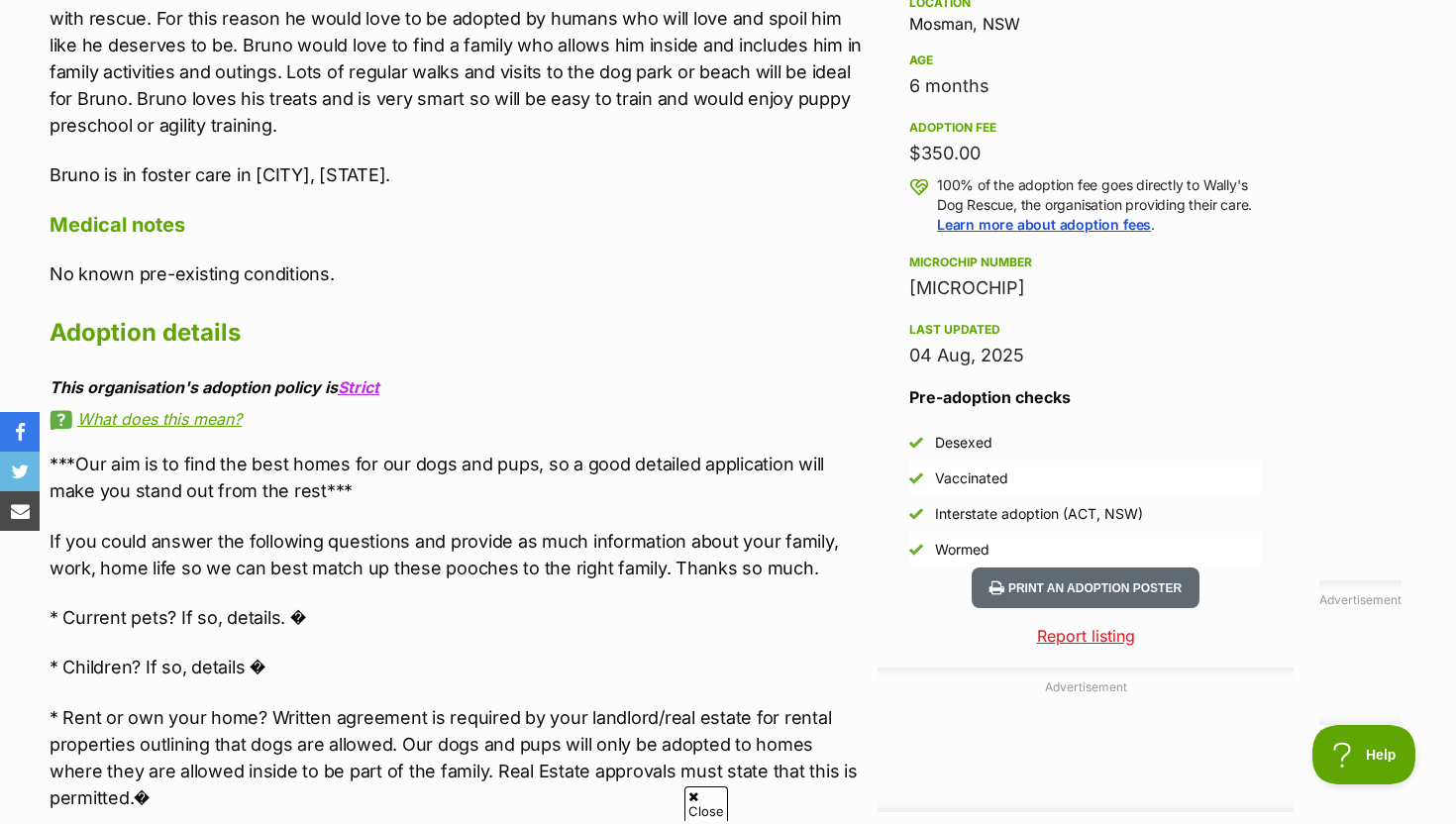drag, startPoint x: 1014, startPoint y: 553, endPoint x: 980, endPoint y: 492, distance: 69.835521 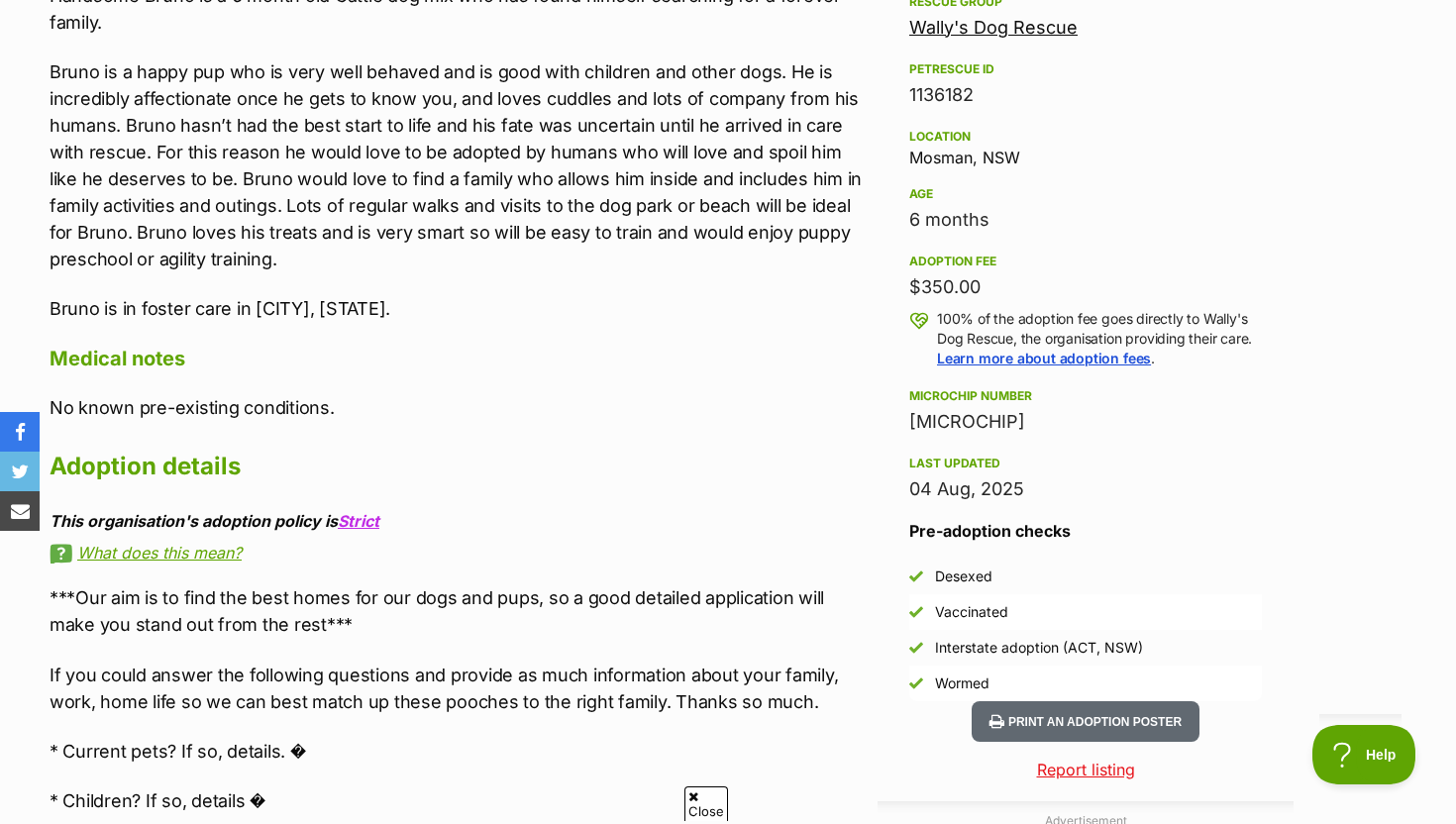 scroll, scrollTop: 1174, scrollLeft: 0, axis: vertical 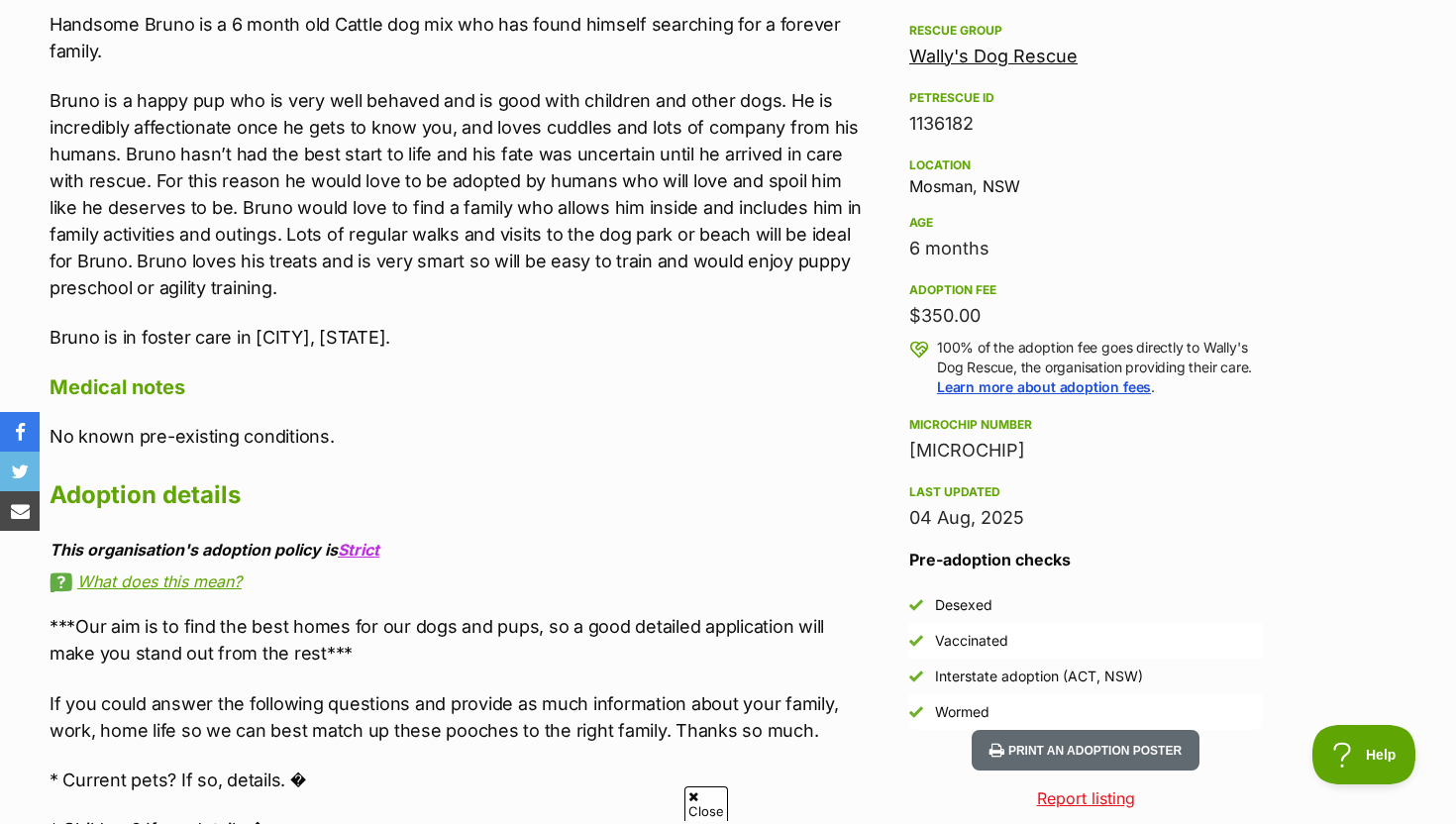 drag, startPoint x: 921, startPoint y: 237, endPoint x: 996, endPoint y: 282, distance: 87.46428 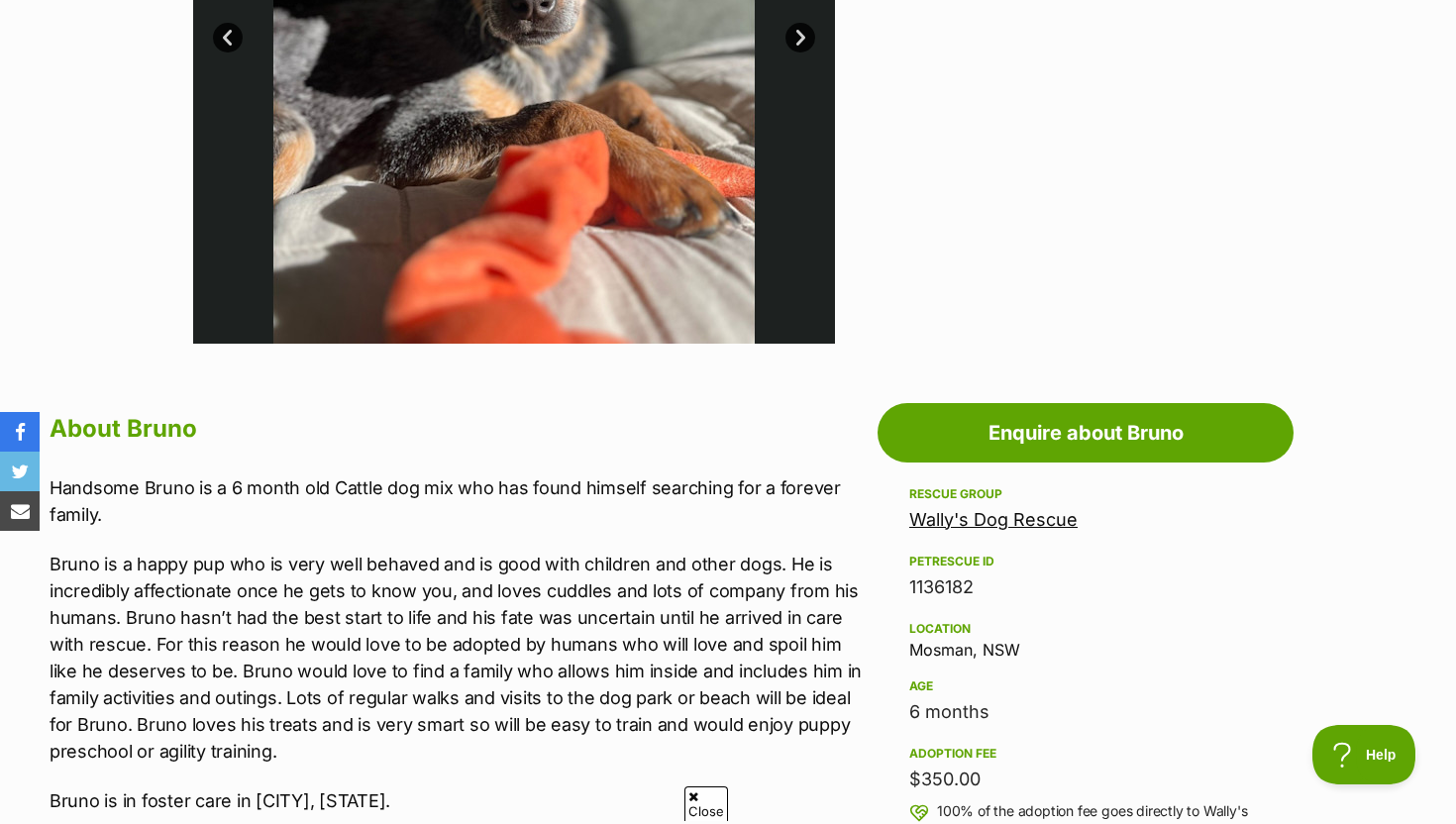scroll, scrollTop: 709, scrollLeft: 0, axis: vertical 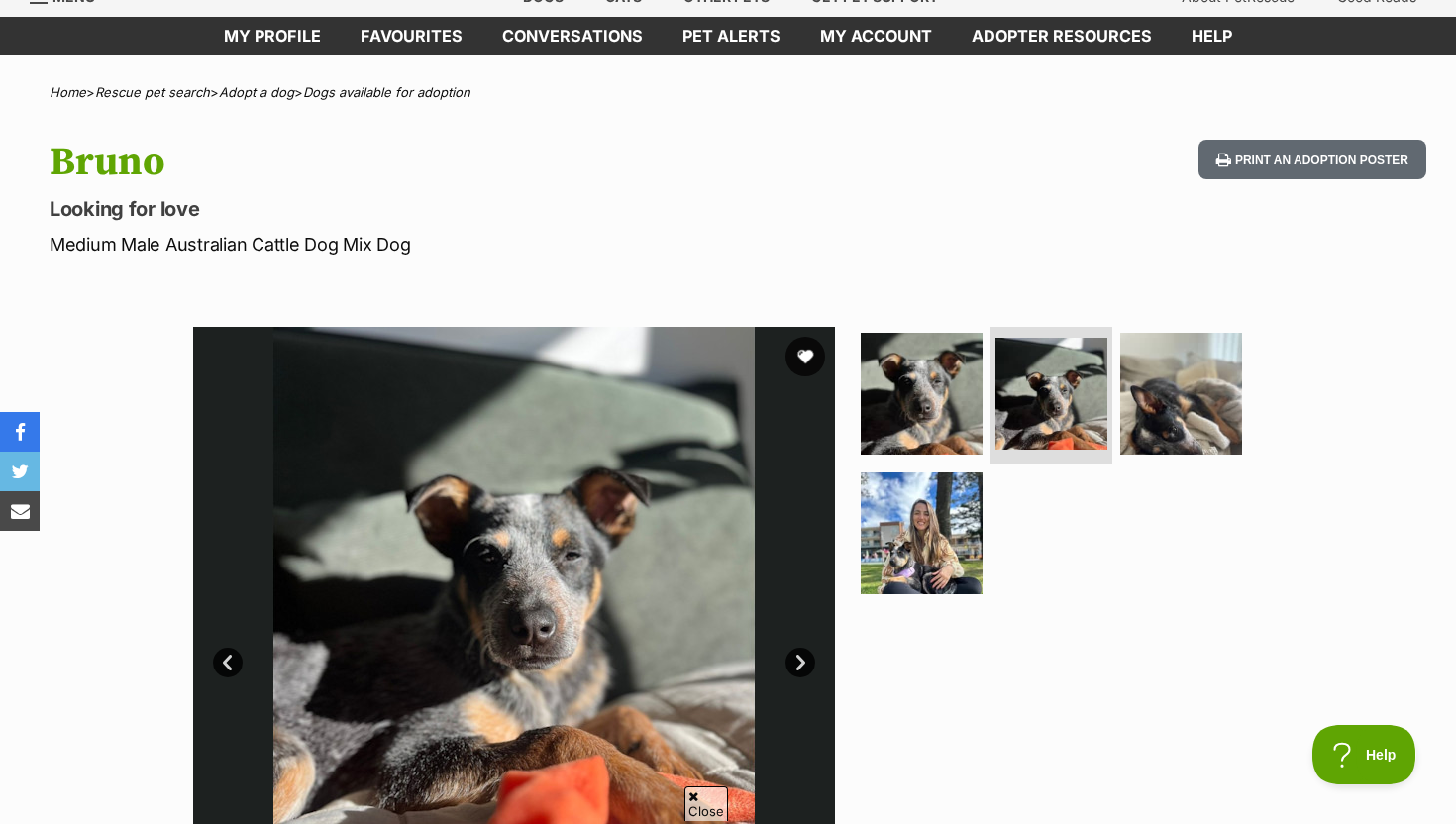 click on "Next" at bounding box center [800, 663] 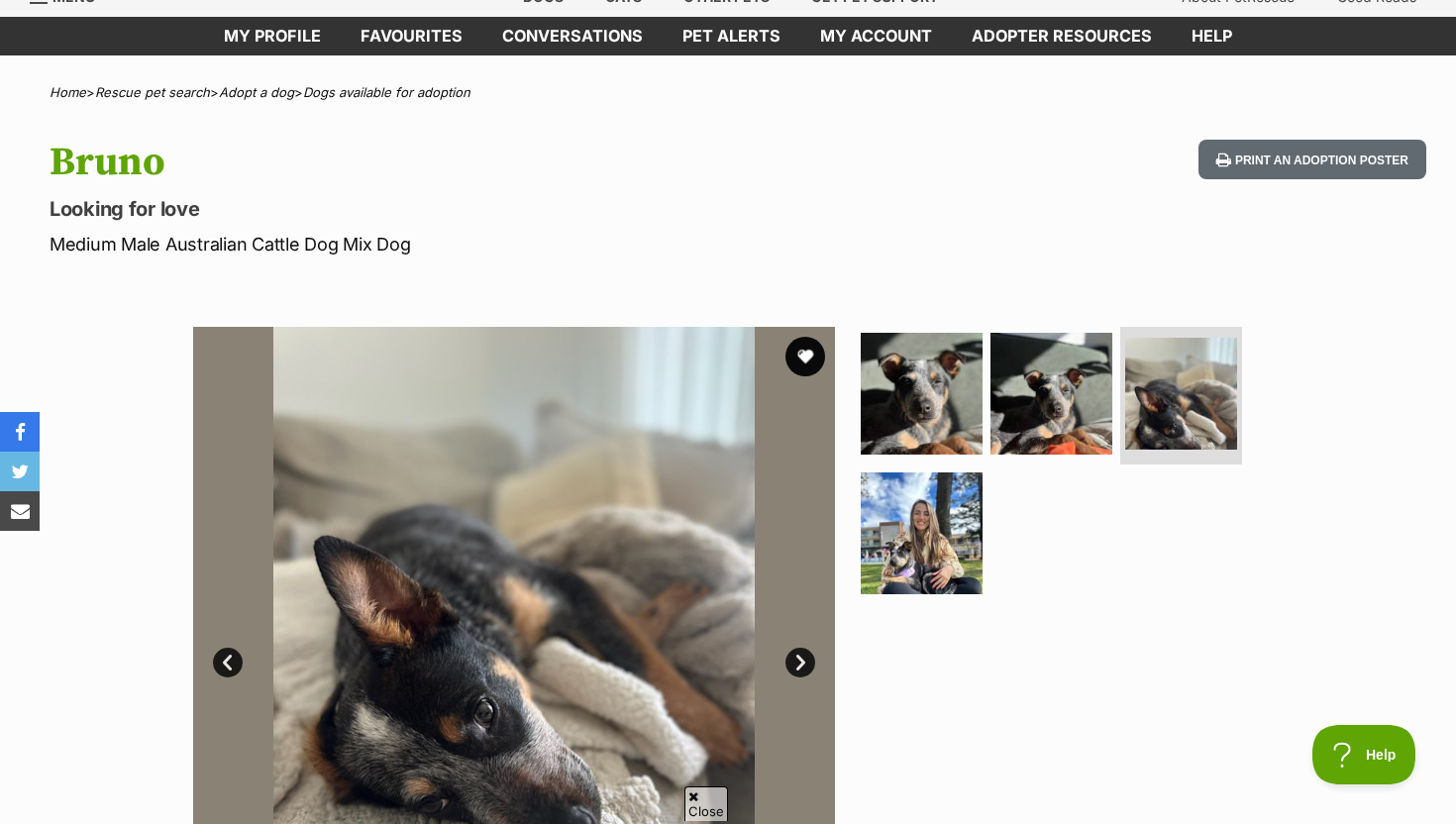scroll, scrollTop: 303, scrollLeft: 0, axis: vertical 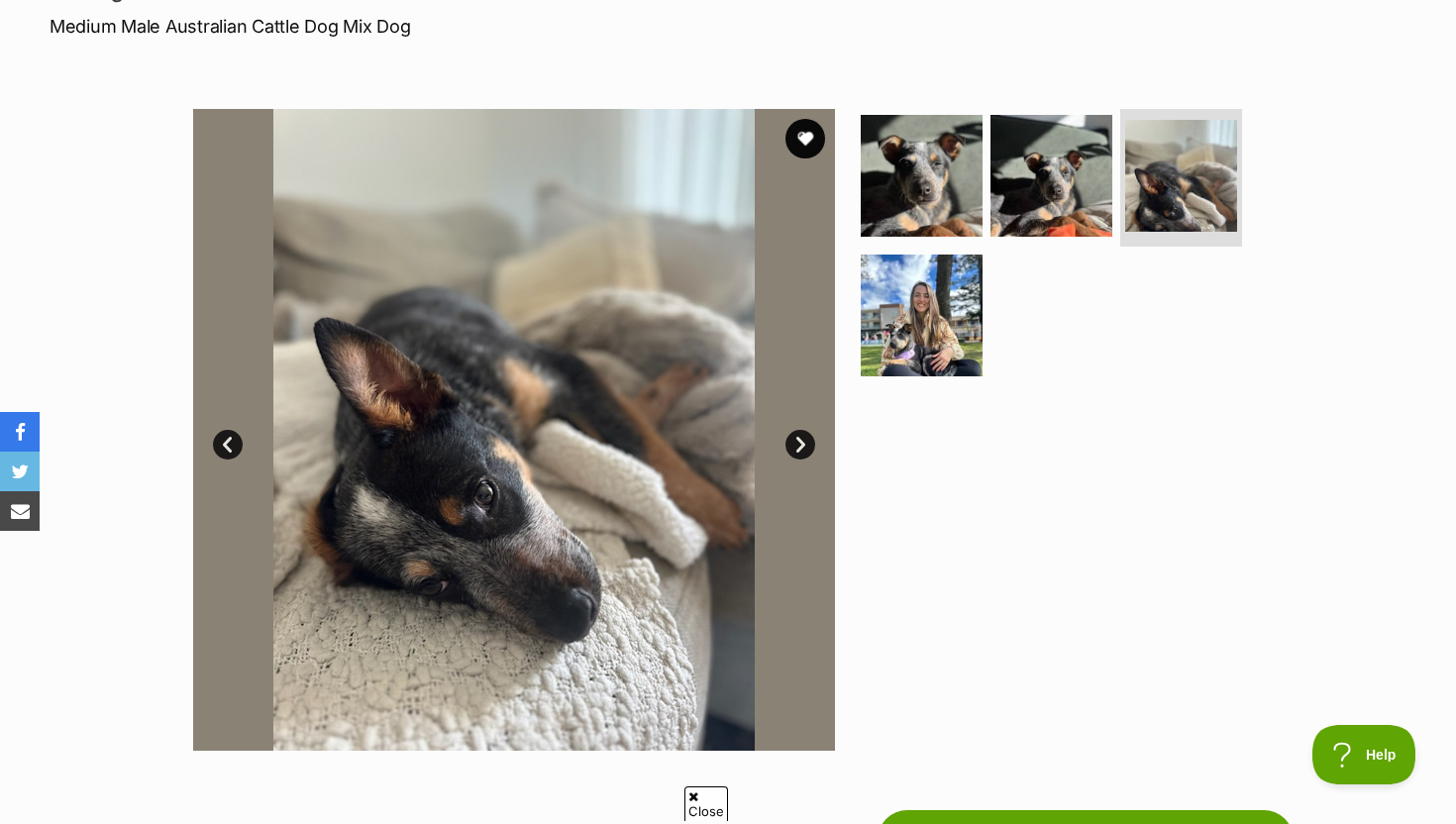 click on "Next" at bounding box center (800, 445) 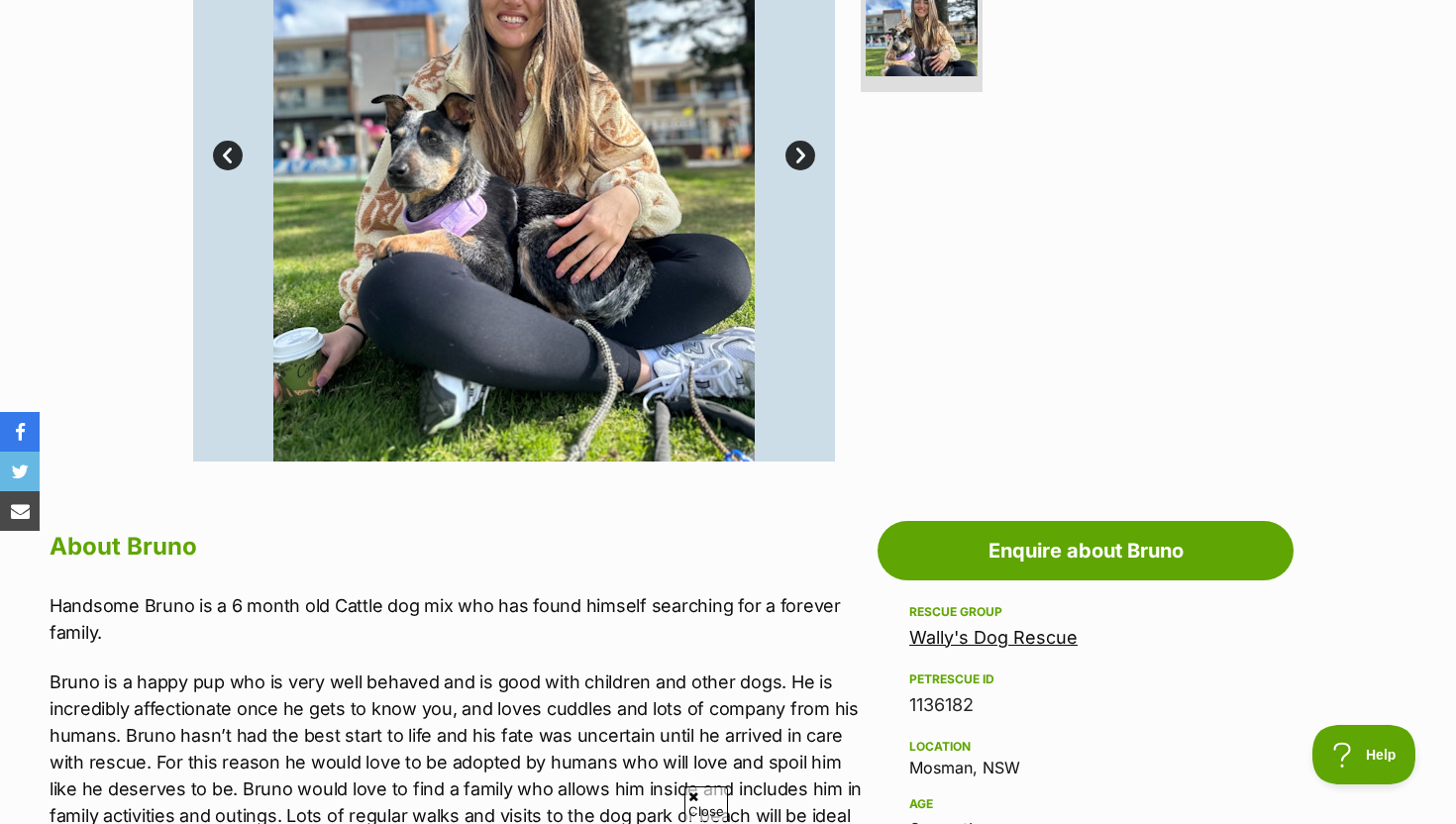 scroll, scrollTop: 591, scrollLeft: 0, axis: vertical 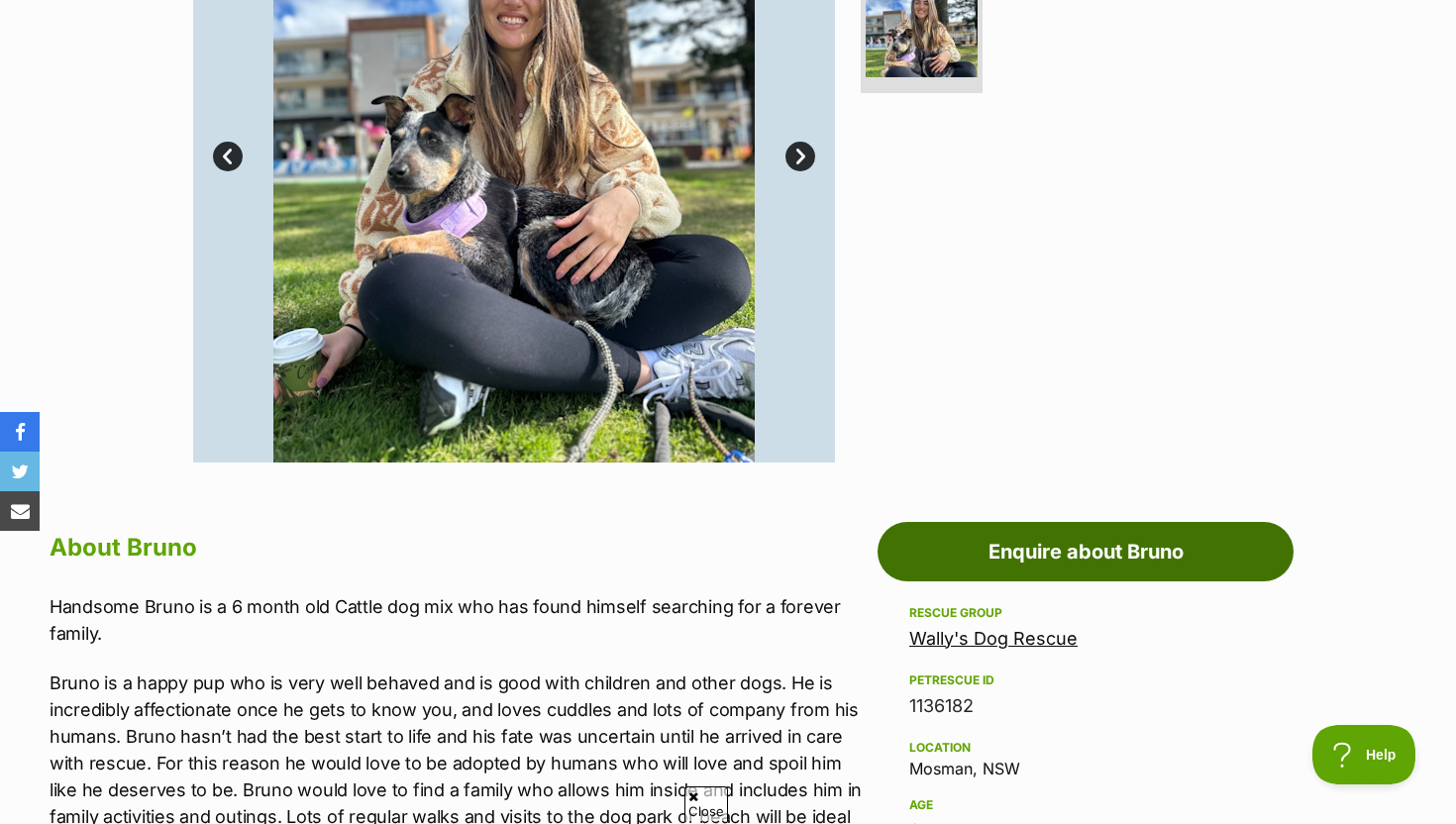 click on "Enquire about Bruno" at bounding box center [1086, 552] 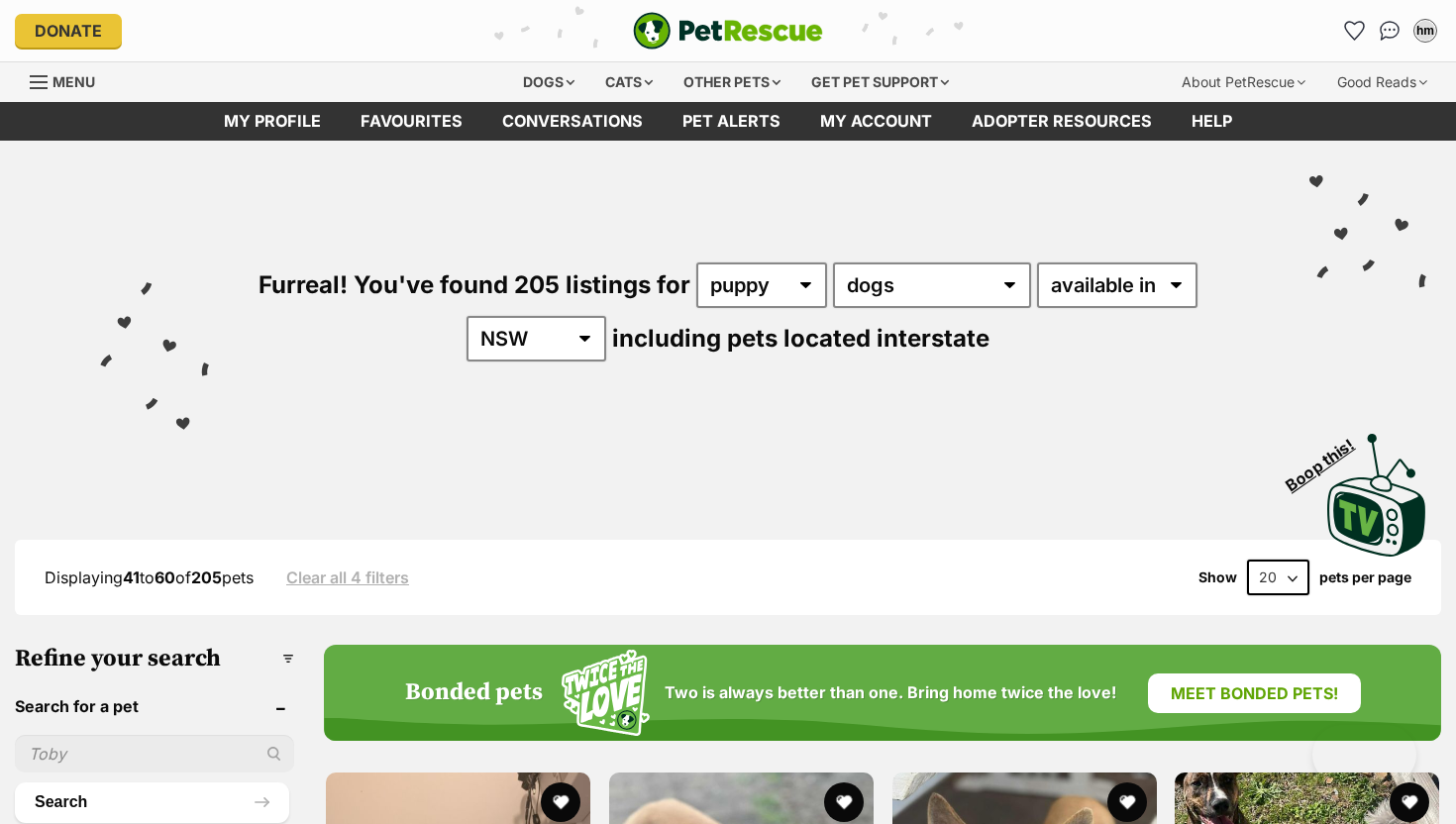scroll, scrollTop: 0, scrollLeft: 0, axis: both 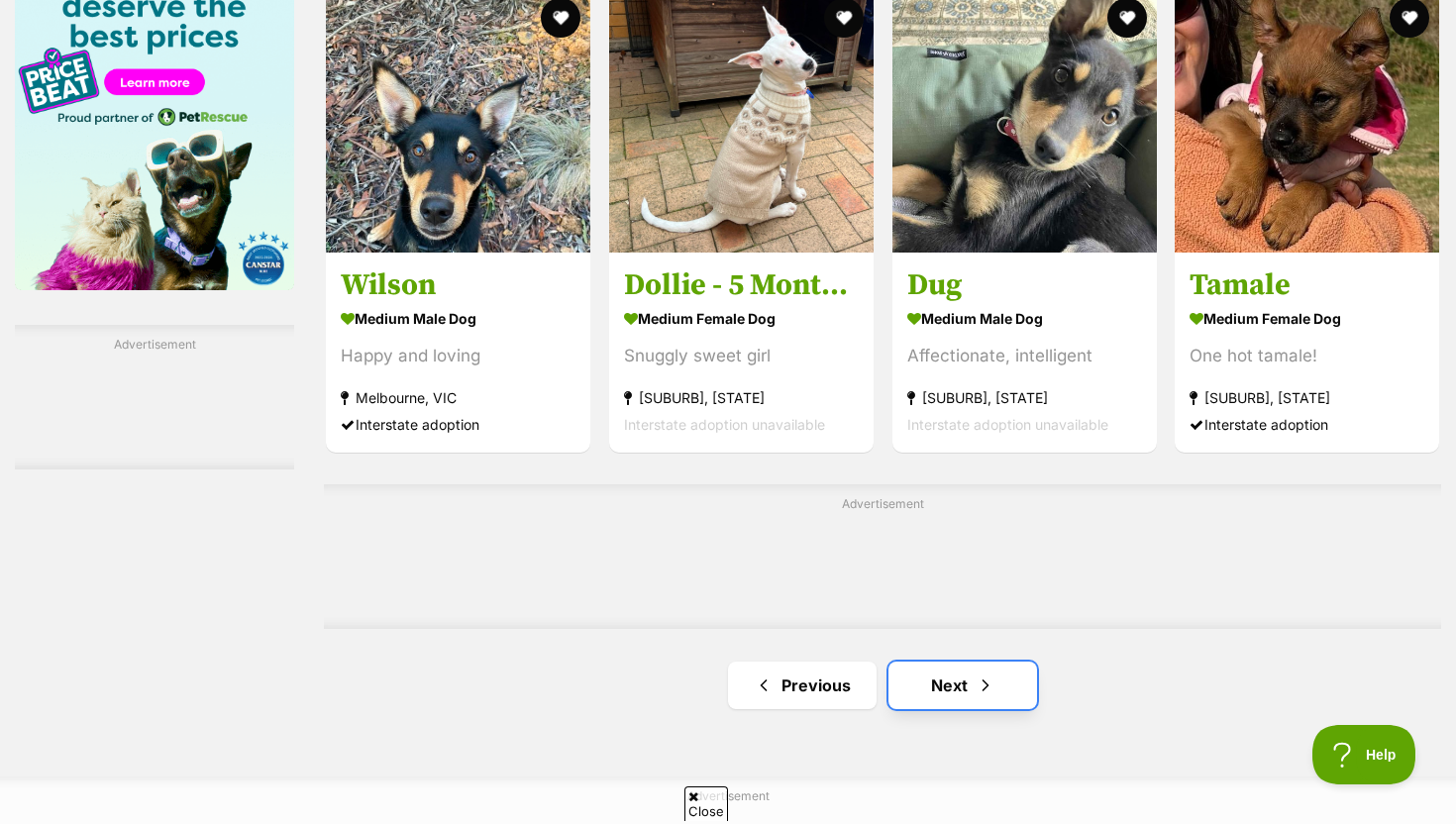 click on "Next" at bounding box center (963, 685) 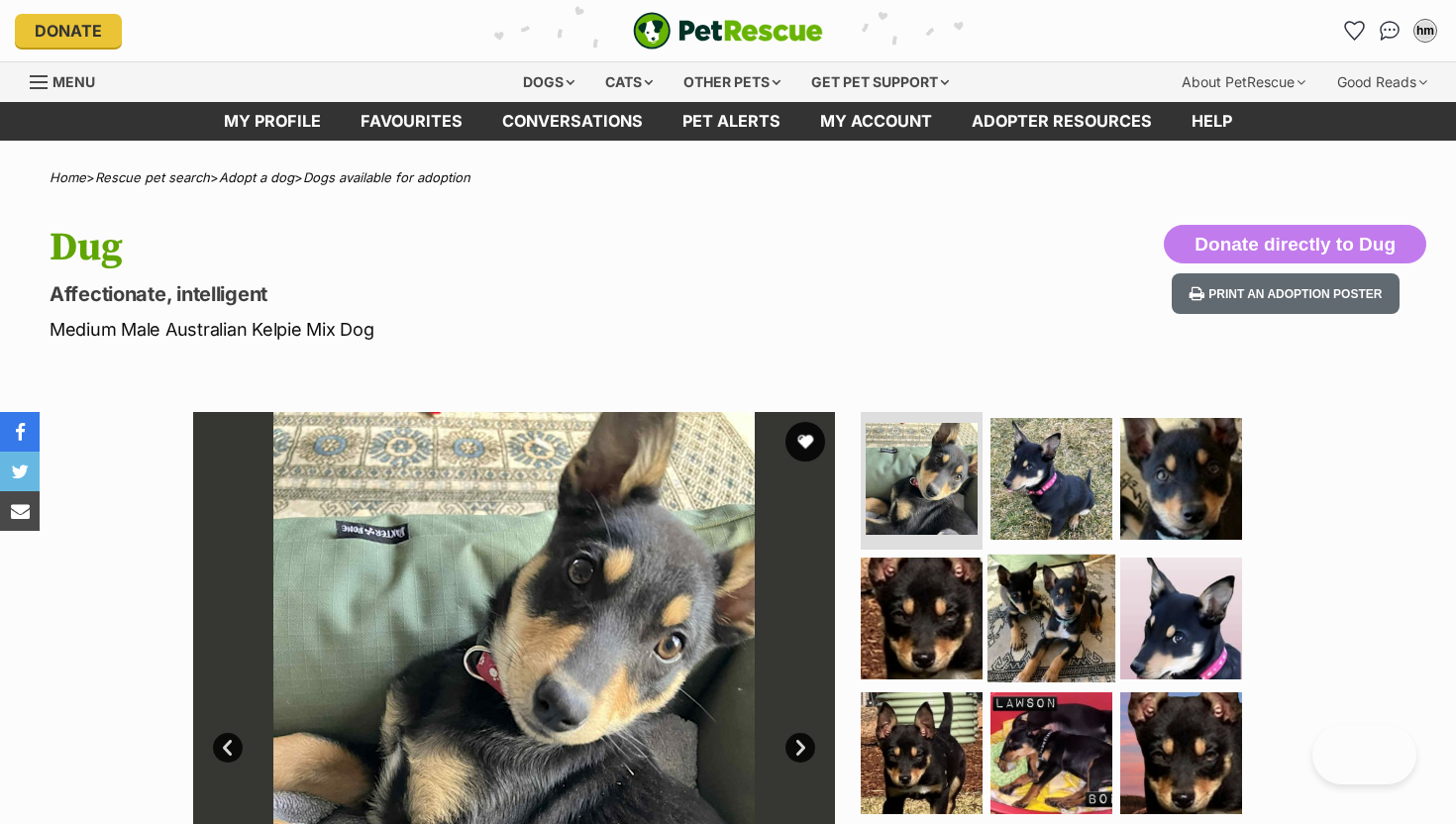 scroll, scrollTop: 0, scrollLeft: 0, axis: both 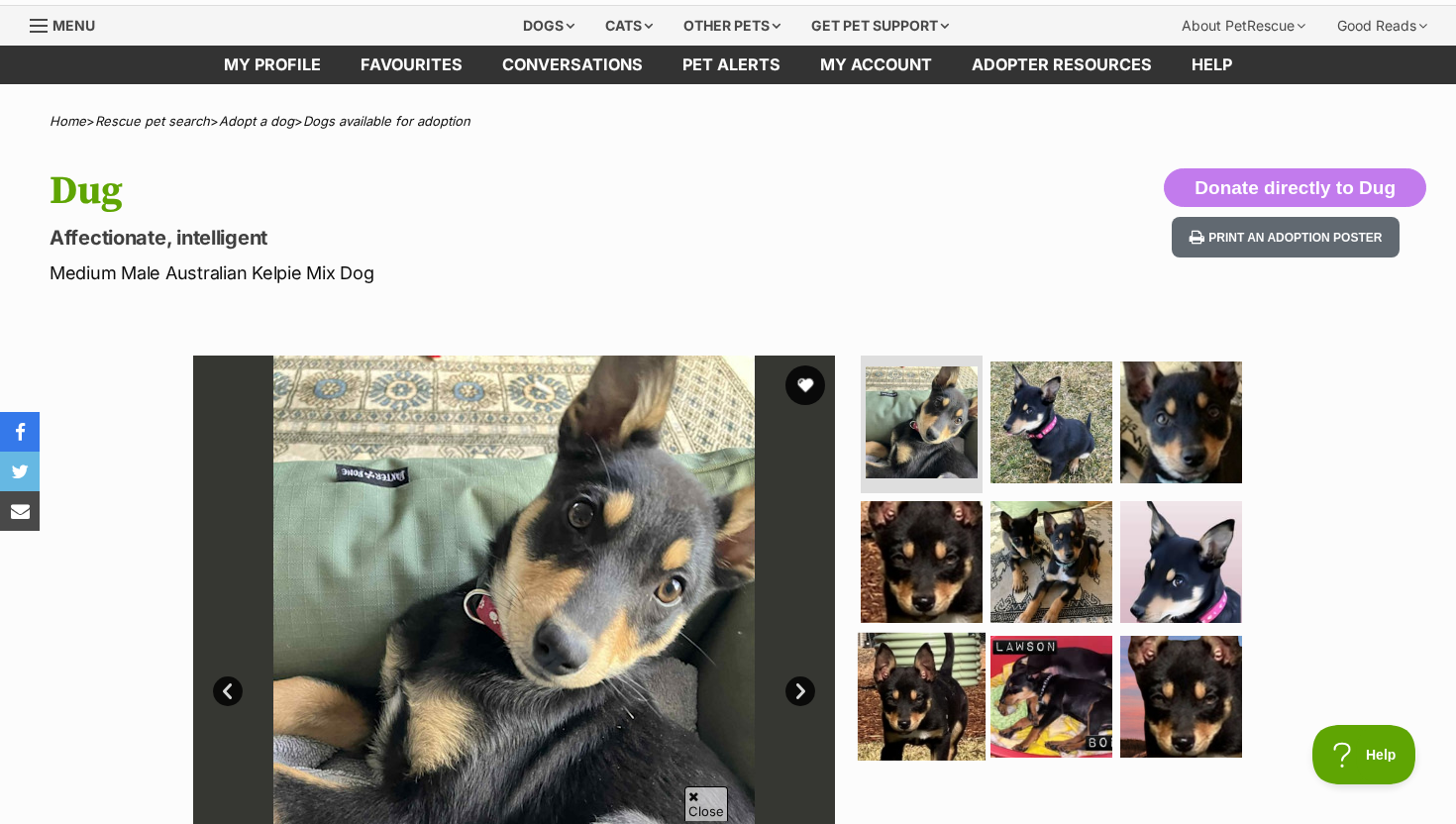 click at bounding box center (921, 696) 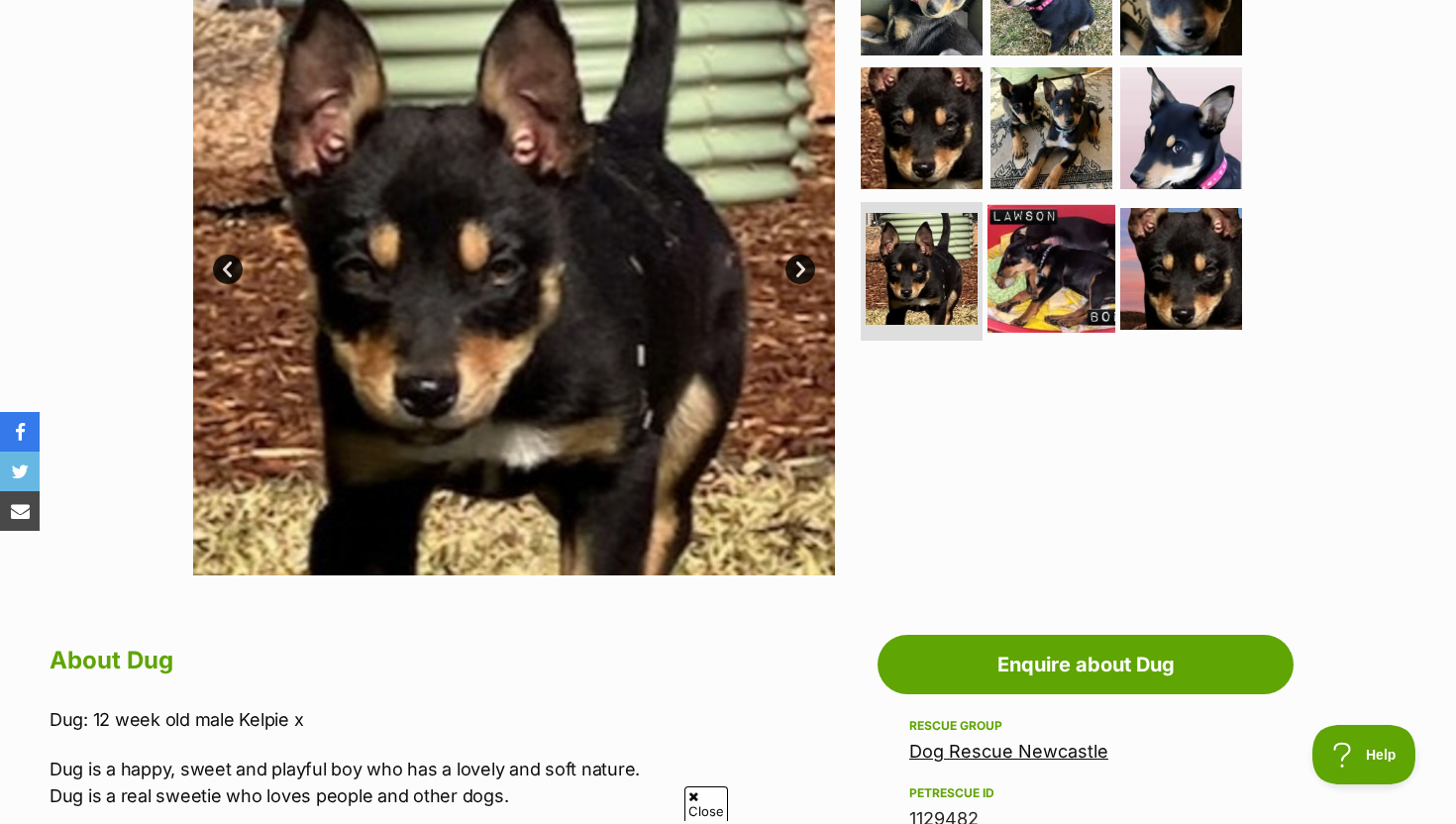 scroll, scrollTop: 477, scrollLeft: 0, axis: vertical 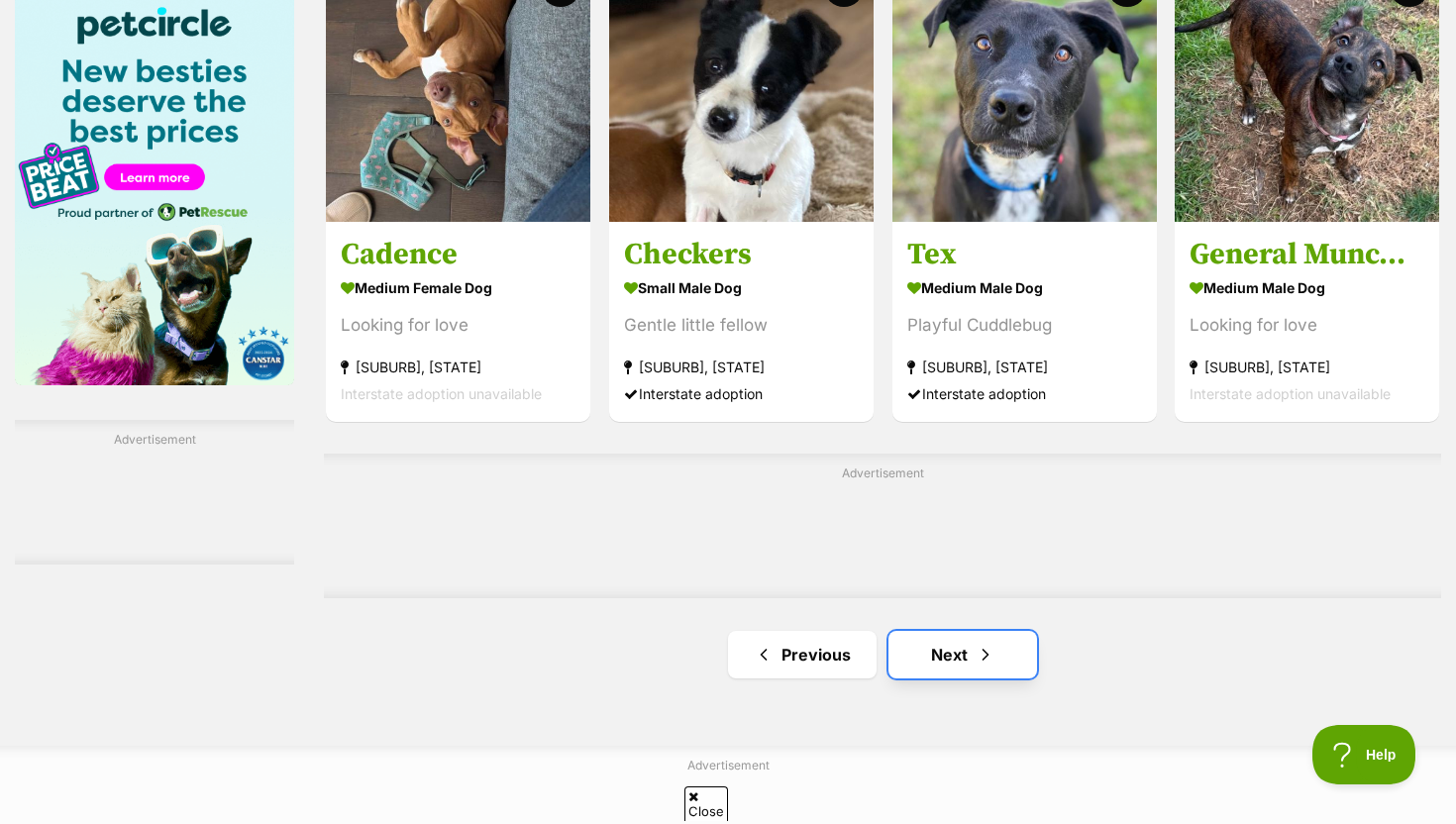 click on "Next" at bounding box center (963, 655) 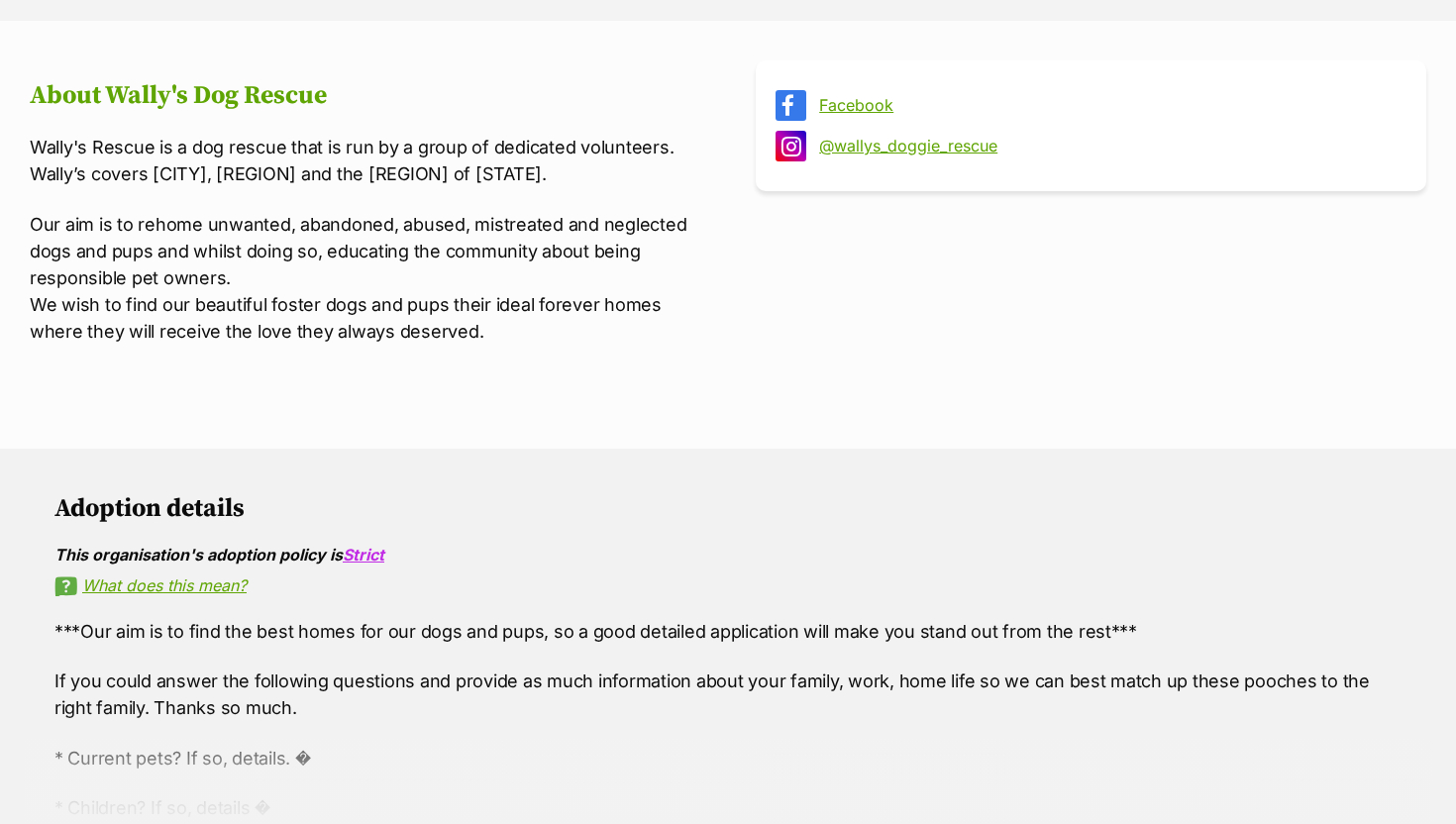 scroll, scrollTop: 0, scrollLeft: 0, axis: both 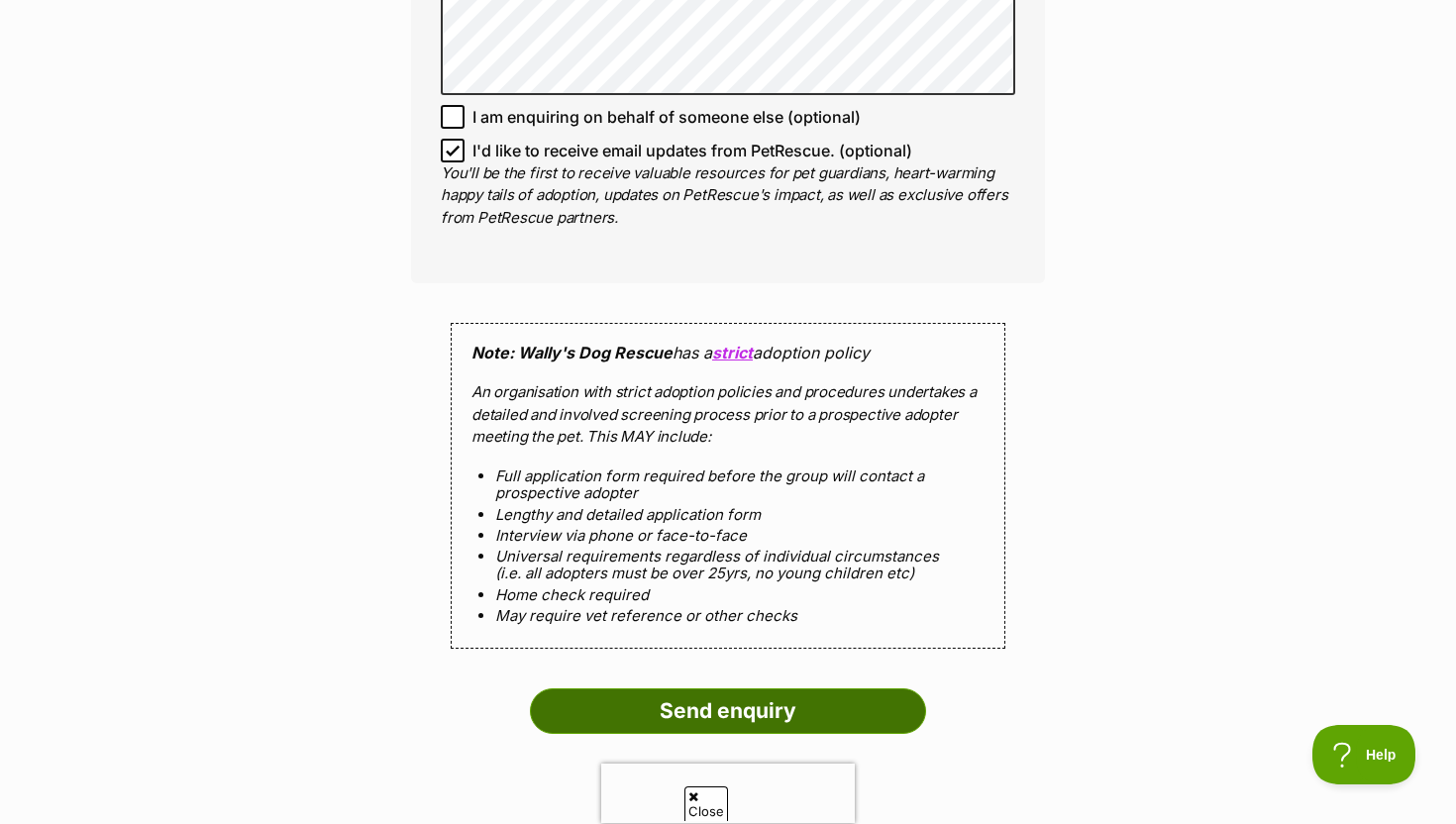 click on "Send enquiry" at bounding box center (728, 711) 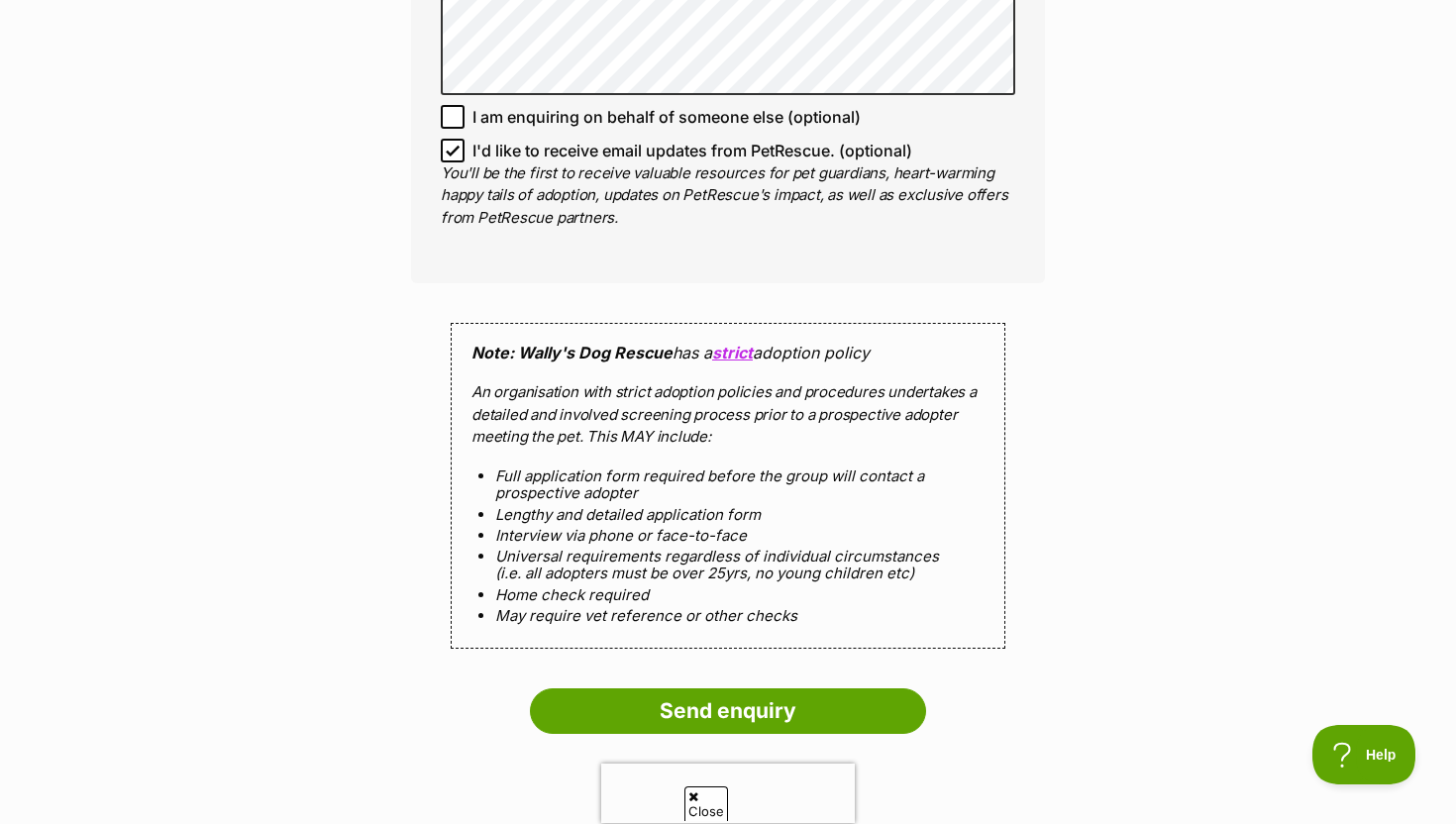 scroll, scrollTop: 1435, scrollLeft: 0, axis: vertical 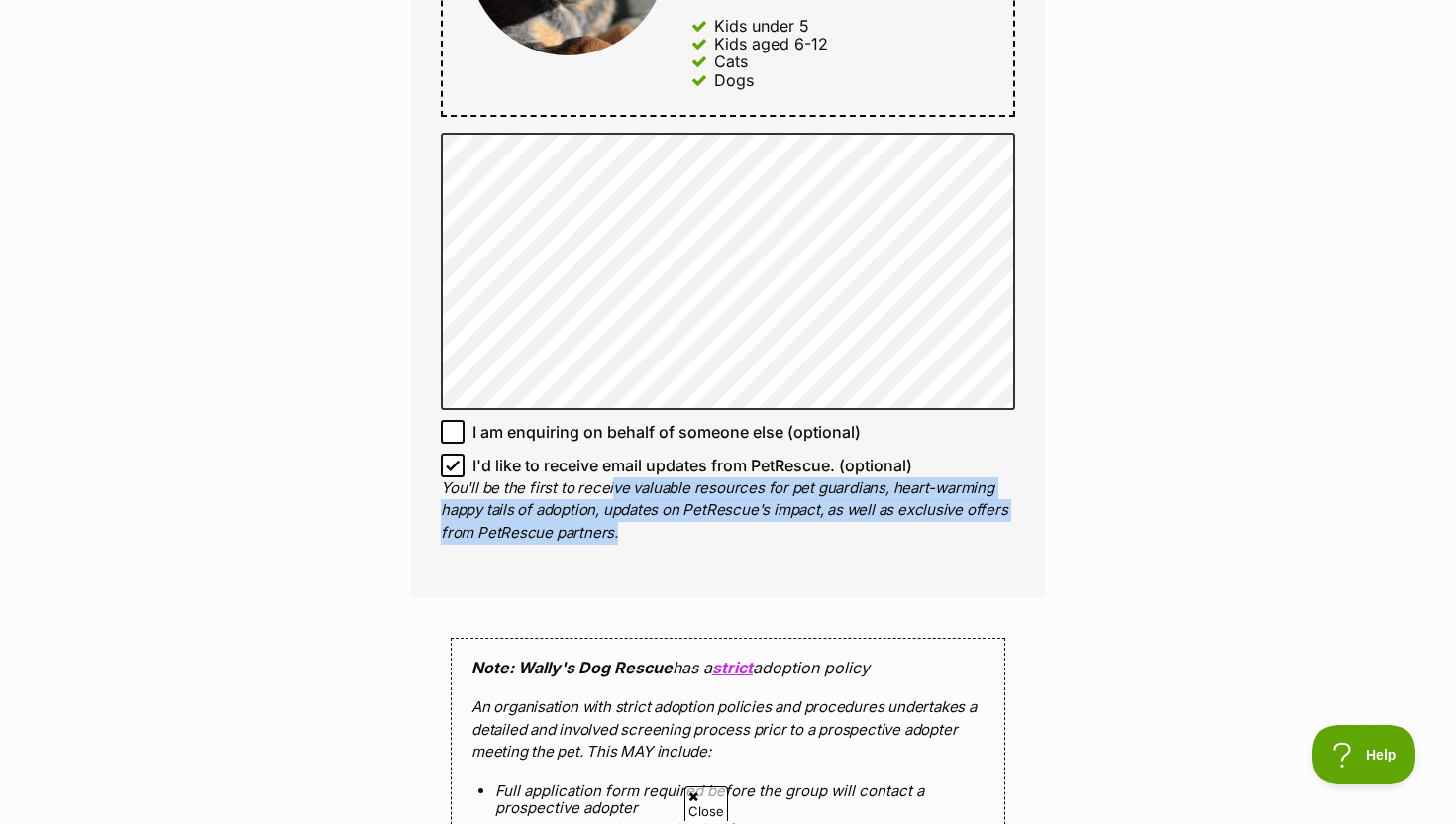 drag, startPoint x: 779, startPoint y: 607, endPoint x: 611, endPoint y: 483, distance: 208.80613 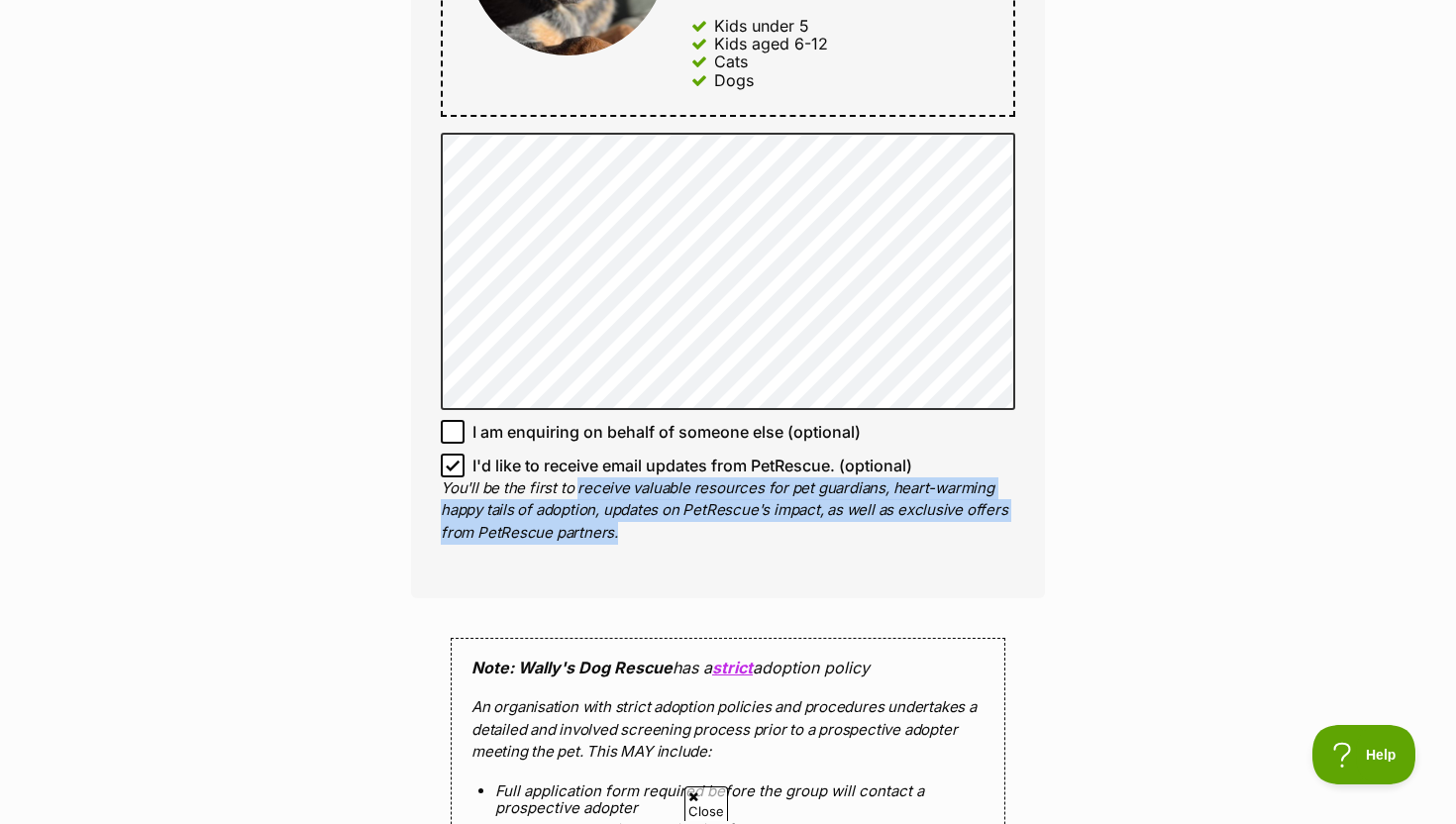drag, startPoint x: 611, startPoint y: 483, endPoint x: 670, endPoint y: 555, distance: 93.08598 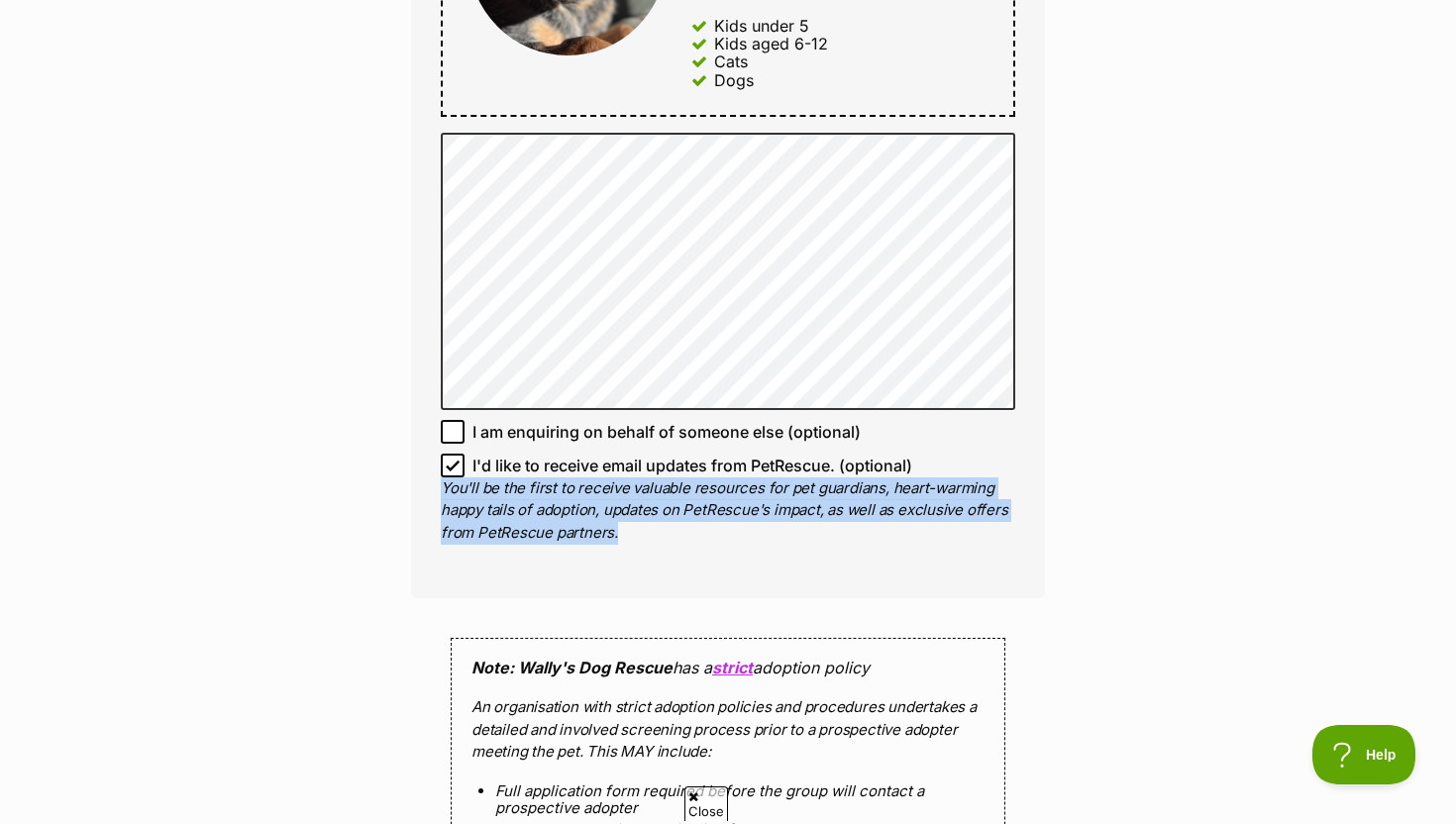 drag, startPoint x: 670, startPoint y: 554, endPoint x: 439, endPoint y: 488, distance: 240.2436 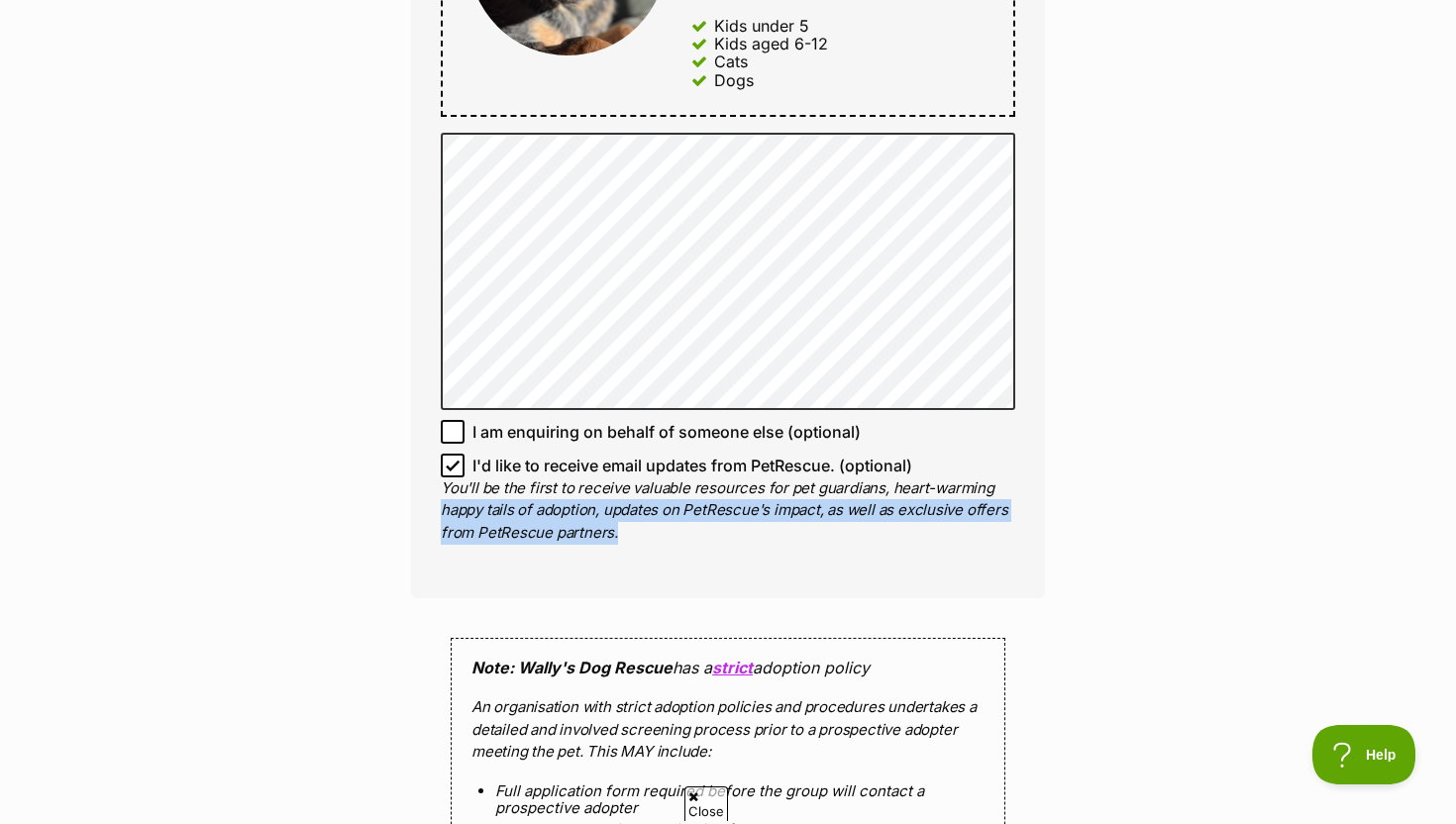drag, startPoint x: 642, startPoint y: 549, endPoint x: 460, endPoint y: 507, distance: 186.7833 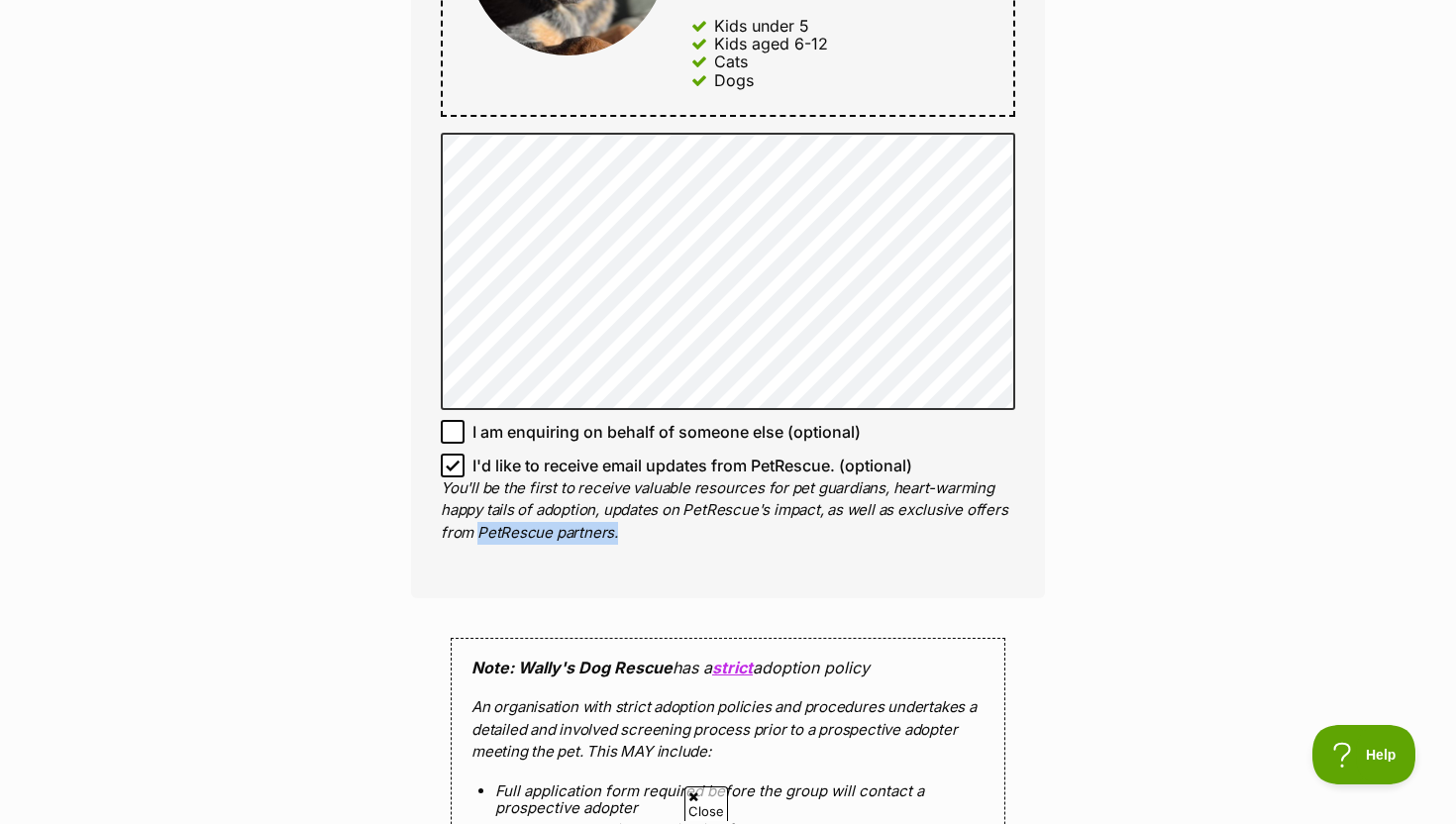 drag, startPoint x: 568, startPoint y: 558, endPoint x: 489, endPoint y: 524, distance: 86.00581 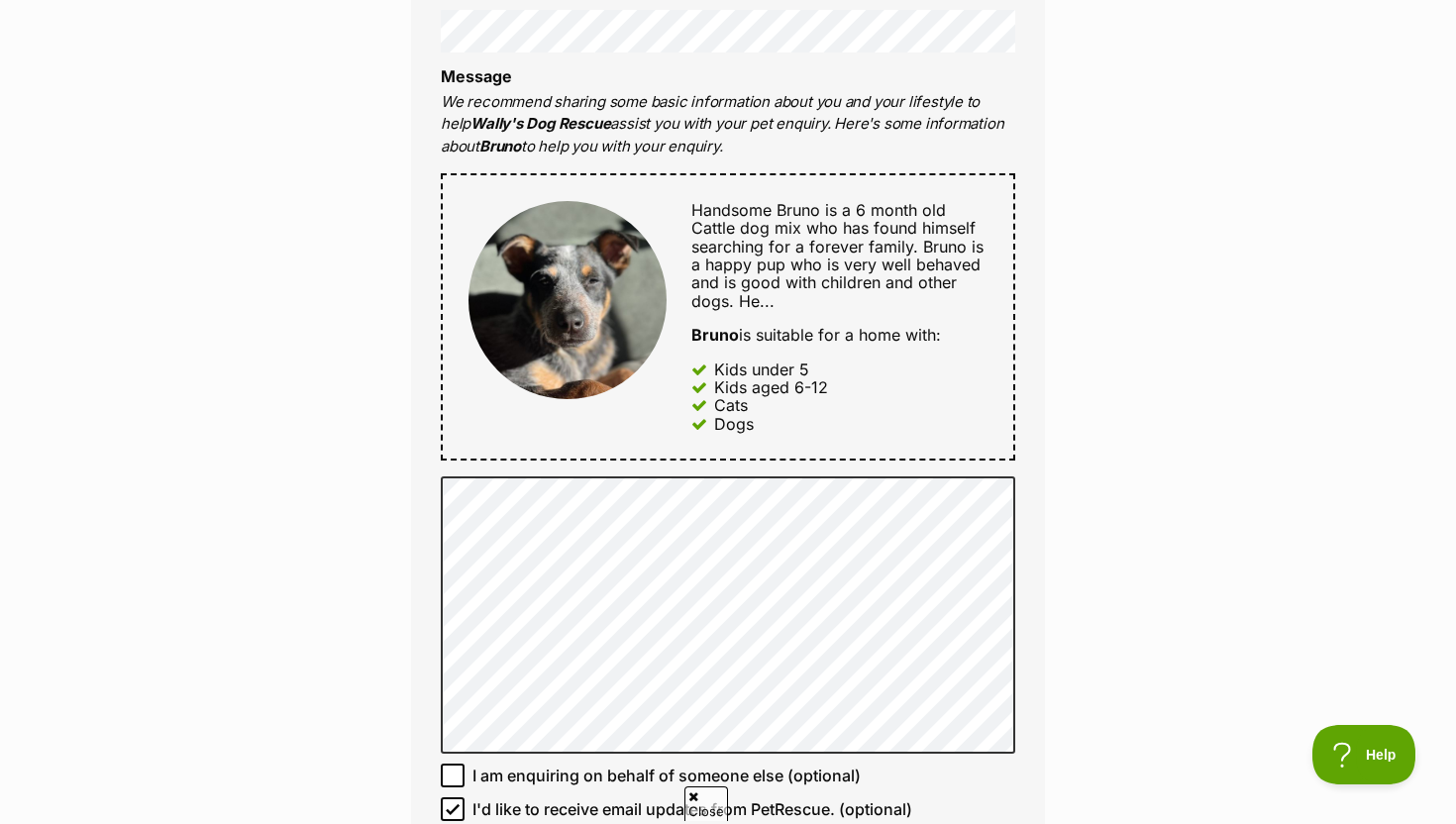 scroll, scrollTop: 1619, scrollLeft: 0, axis: vertical 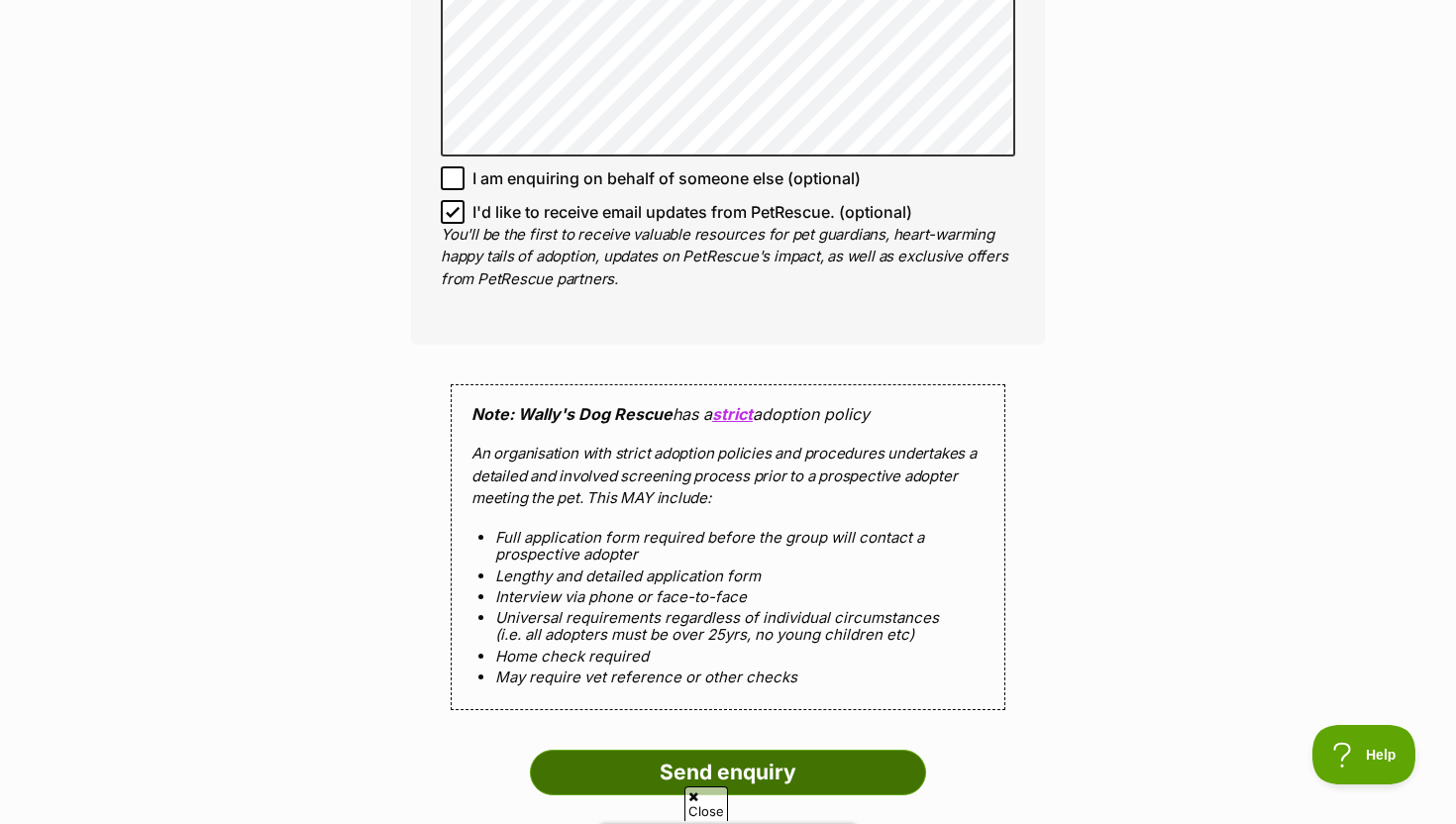 click on "Send enquiry" at bounding box center [728, 772] 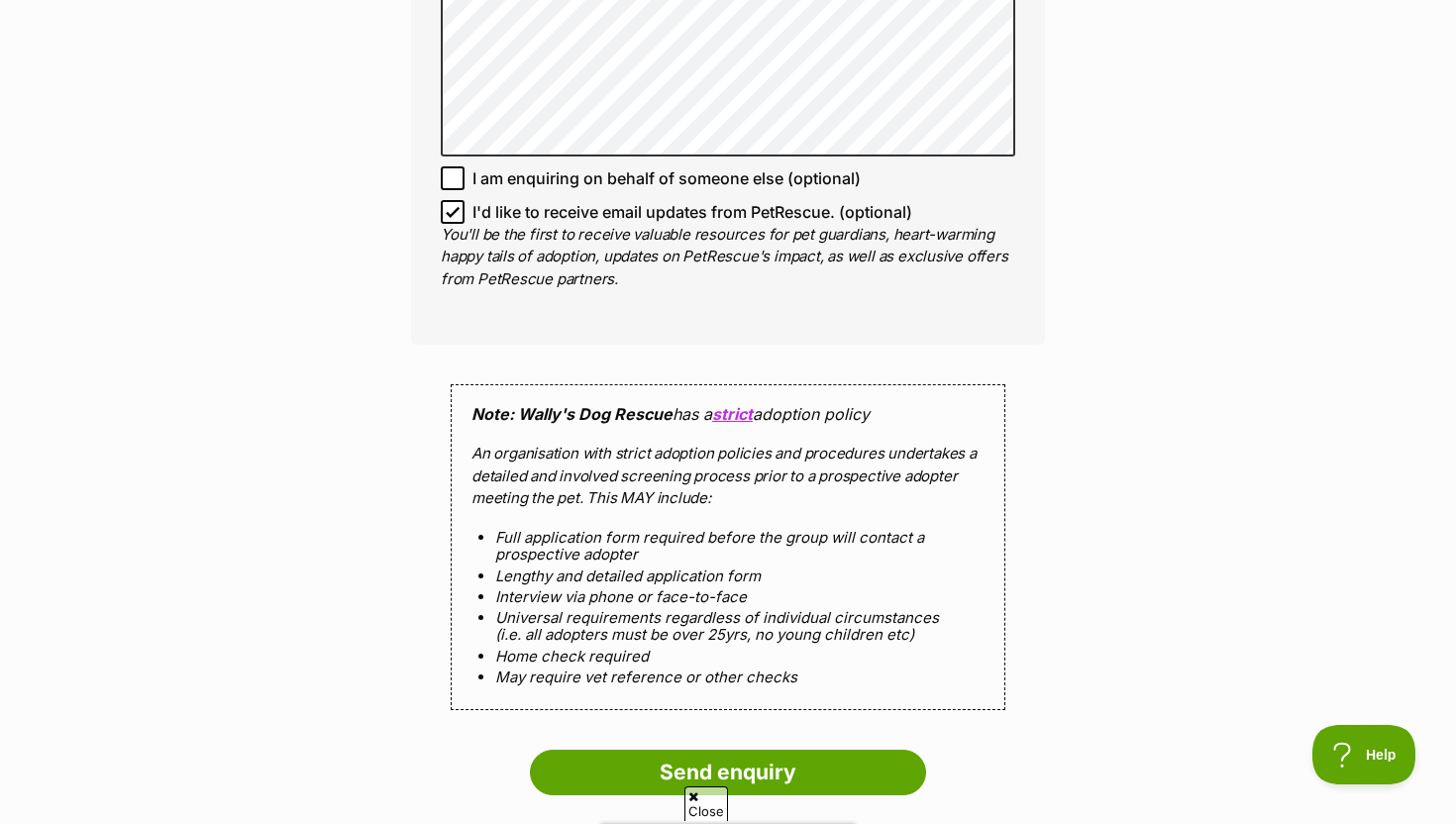scroll, scrollTop: 988, scrollLeft: 0, axis: vertical 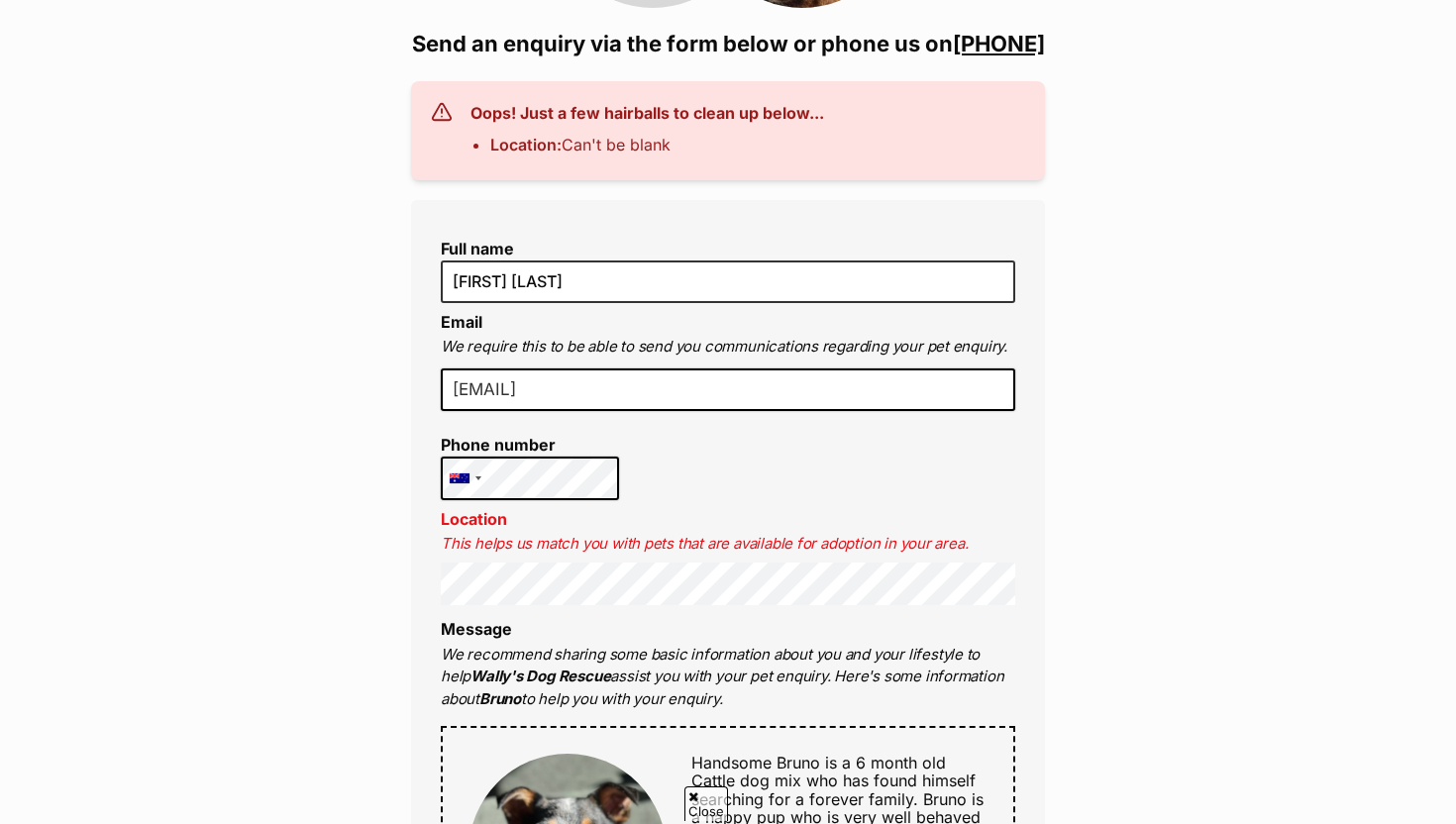 click on "Full name [FIRST] [LAST]
Email
We require this to be able to send you communications regarding your pet enquiry.
[EMAIL]
Phone number United States +1 United Kingdom +44 Afghanistan (‫افغانستان‬‎) +93 Albania (Shqipëri) +355 Algeria (‫الجزائر‬‎) +213 American Samoa +1684 Andorra +376 Angola +244 Anguilla +1264 Antigua and Barbuda +1268 Argentina +54 Armenia (Հայաստան) +374 Aruba +297 Australia +61 Austria (Österreich) +43 Azerbaijan (Azərbaycan) +994 Bahamas +1242 Bahrain (‫البحرين‬‎) +973 Bangladesh (বাংলাদেশ) +880 Barbados +1246 Belarus (Беларусь) +375 Belgium (België) +32 Belize +501 Benin (Bénin) +229 Bermuda +1441 Bhutan (འབྲུག) +975 Bolivia +591 Bosnia and Herzegovina (Босна и Херцеговина) +387 Botswana +267 Brazil (Brasil) +55 British Indian Ocean Territory +246 British Virgin Islands +1284 Brunei +673 Bulgaria (България) +359 Burkina Faso +226 +257" at bounding box center (728, 847) 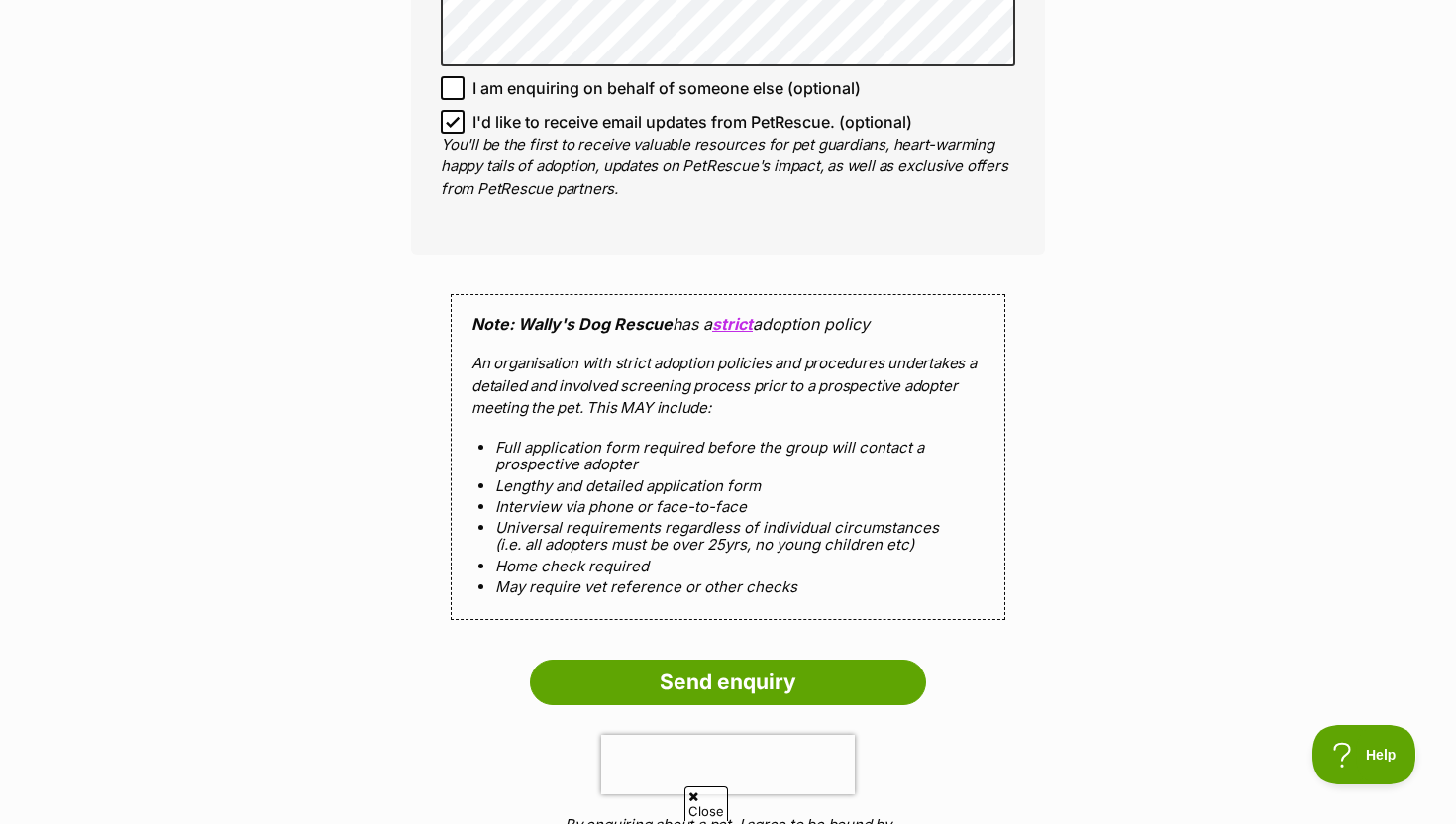 scroll, scrollTop: 1926, scrollLeft: 0, axis: vertical 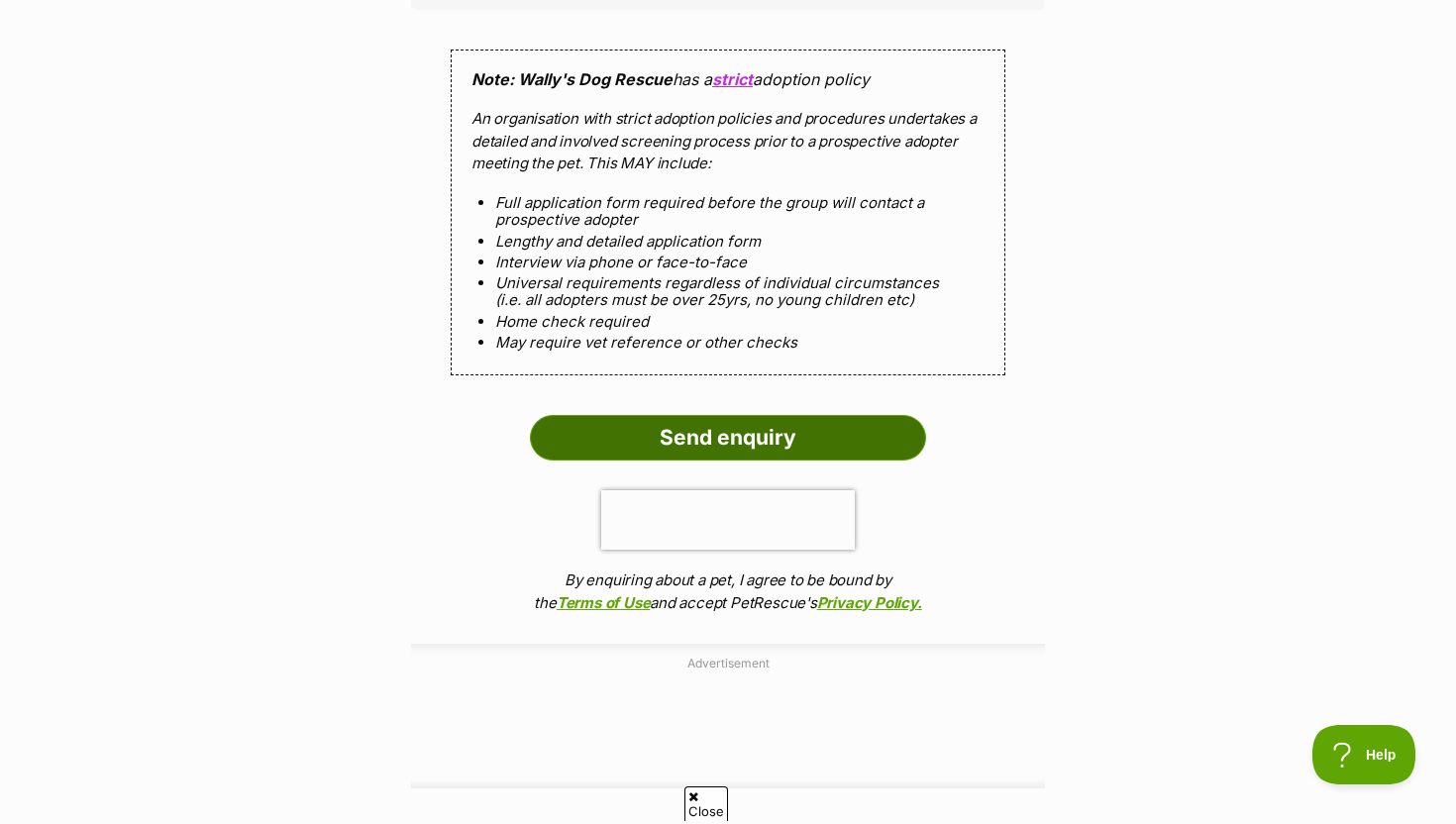 click on "Send enquiry" at bounding box center [728, 438] 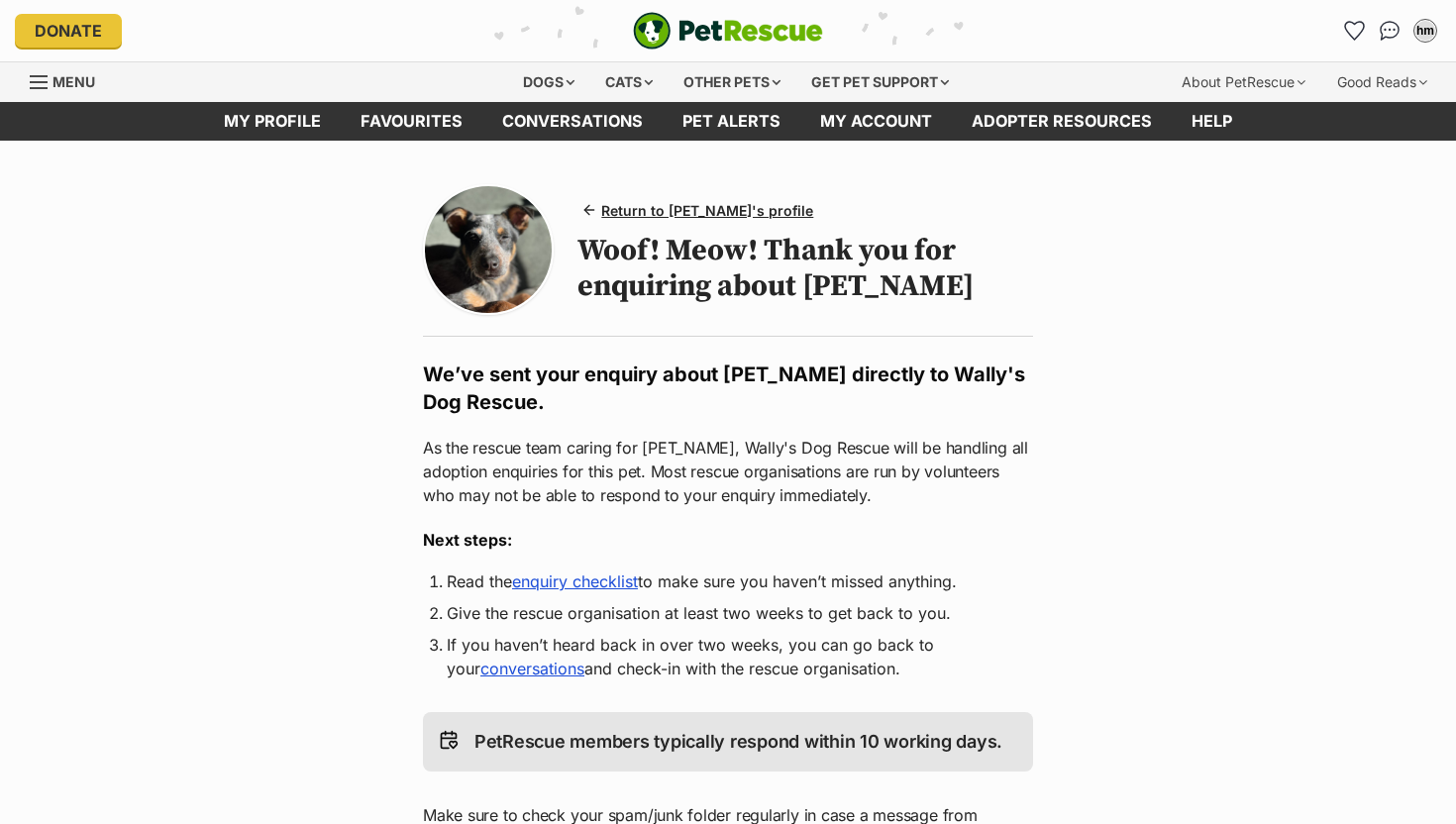scroll, scrollTop: 0, scrollLeft: 0, axis: both 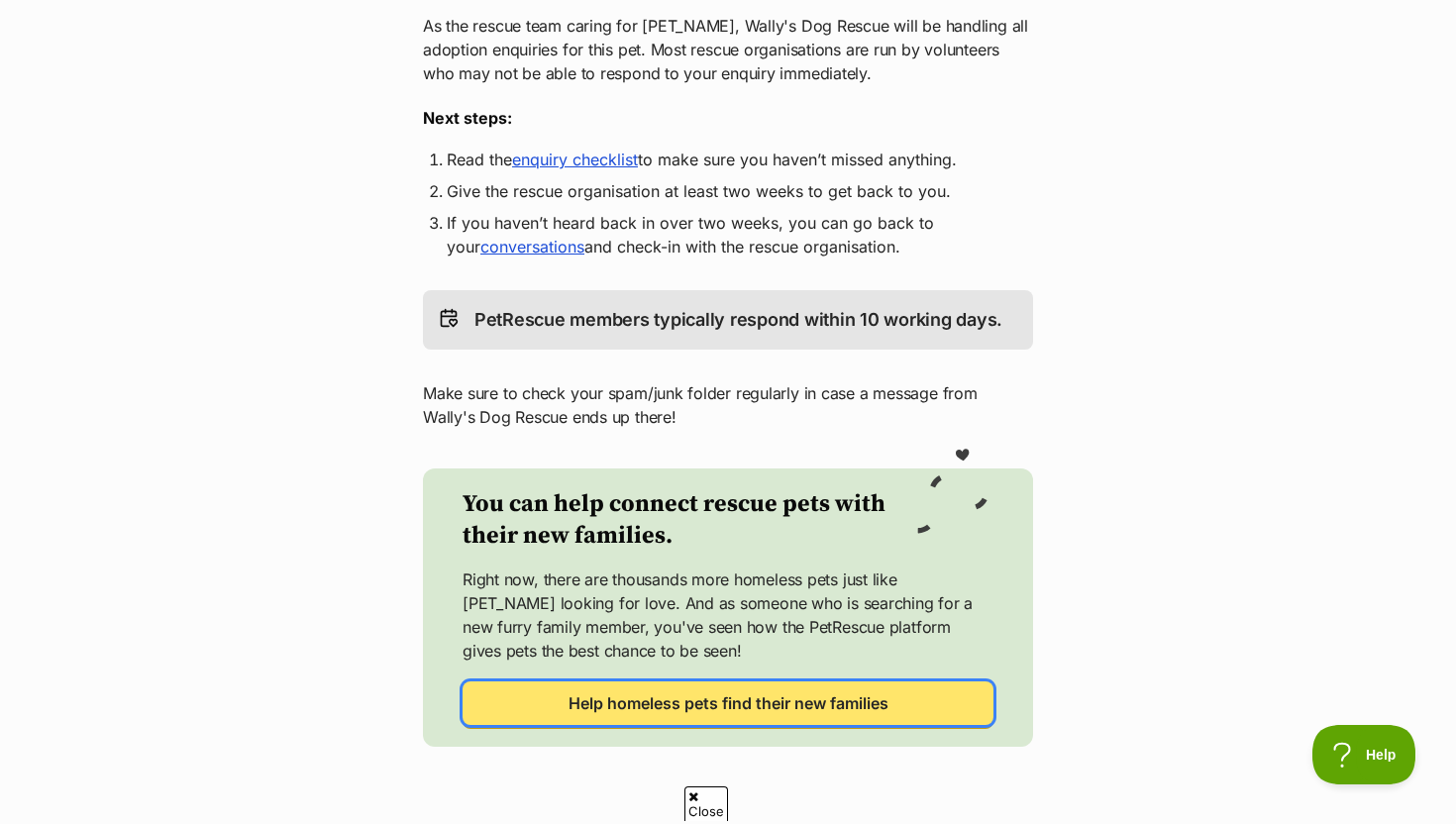 click on "Help homeless pets find their new families" at bounding box center (728, 703) 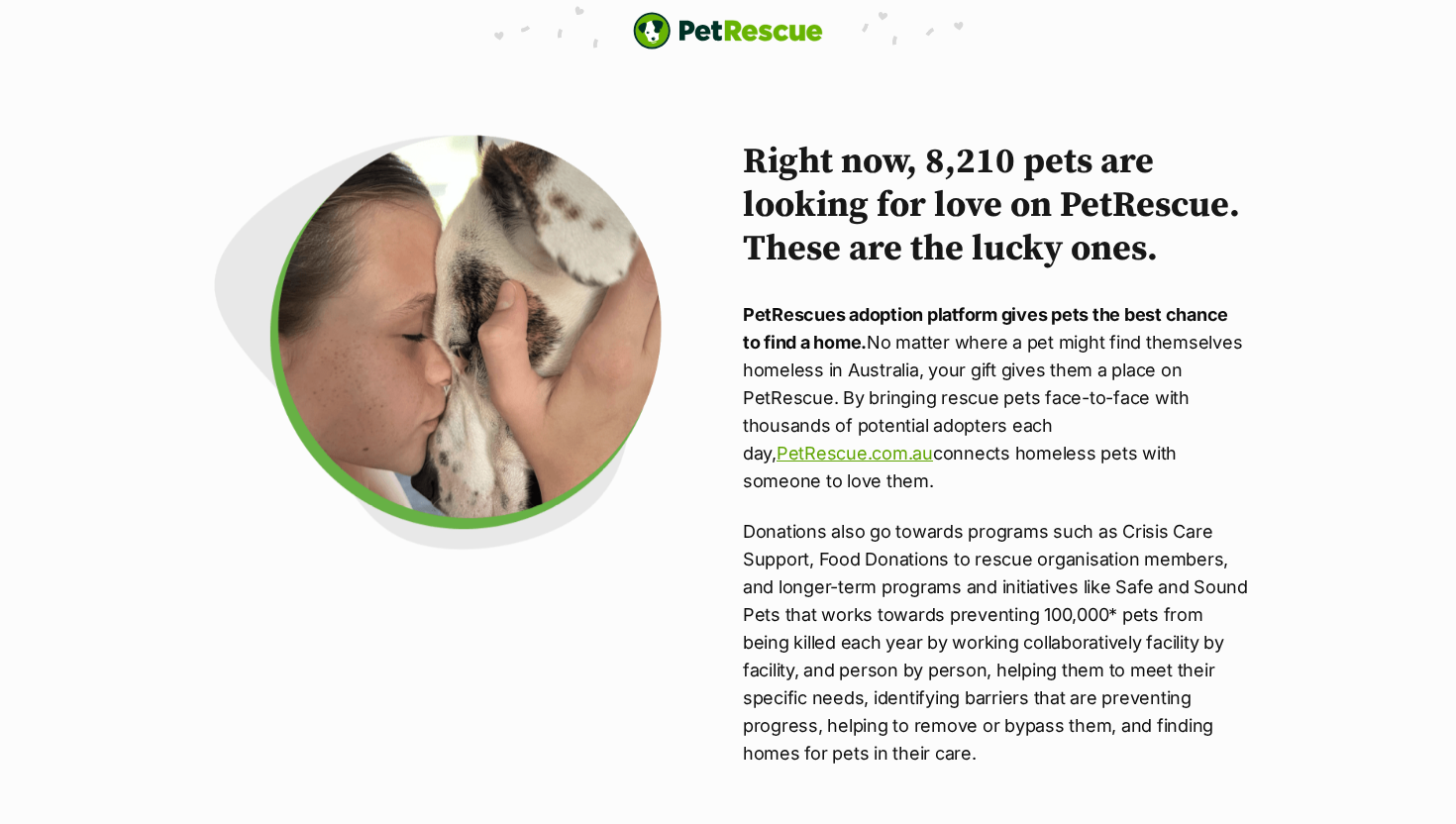 scroll, scrollTop: 0, scrollLeft: 0, axis: both 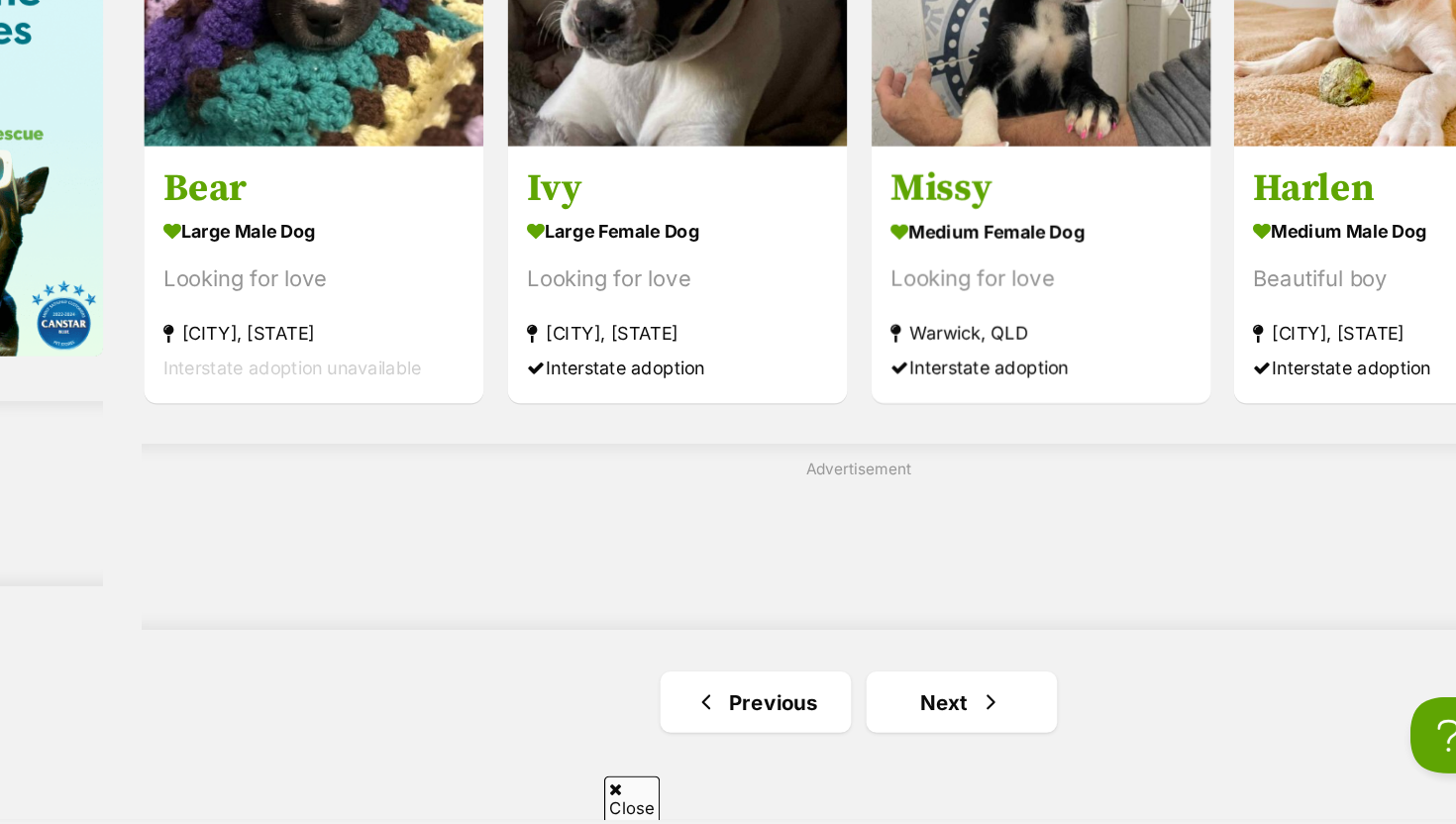 click on "Jesko
medium male Dog
Looking for love
[CITY], [STATE]
Interstate adoption unavailable
D1175 Candy
medium female Dog
Friendly and Lovable
[CITY], [STATE]
Interstate adoption unavailable
D1173 Chai
medium male Dog
Friendly and Lovable
[CITY], [STATE]
Interstate adoption unavailable
D1171 Chip
medium male Dog
Beautiful and sweet
[CITY], [STATE]
Interstate adoption unavailable
Phoenix
medium male Dog
Fun loving boy
[CITY], [STATE]
Interstate adoption
Raven
medium male Dog
Firecracker boy pup
[CITY], [STATE]
Interstate adoption
Advertisement
Polly
medium female Dog
Friendly & affectionate
[CITY], [STATE]" at bounding box center [883, -767] 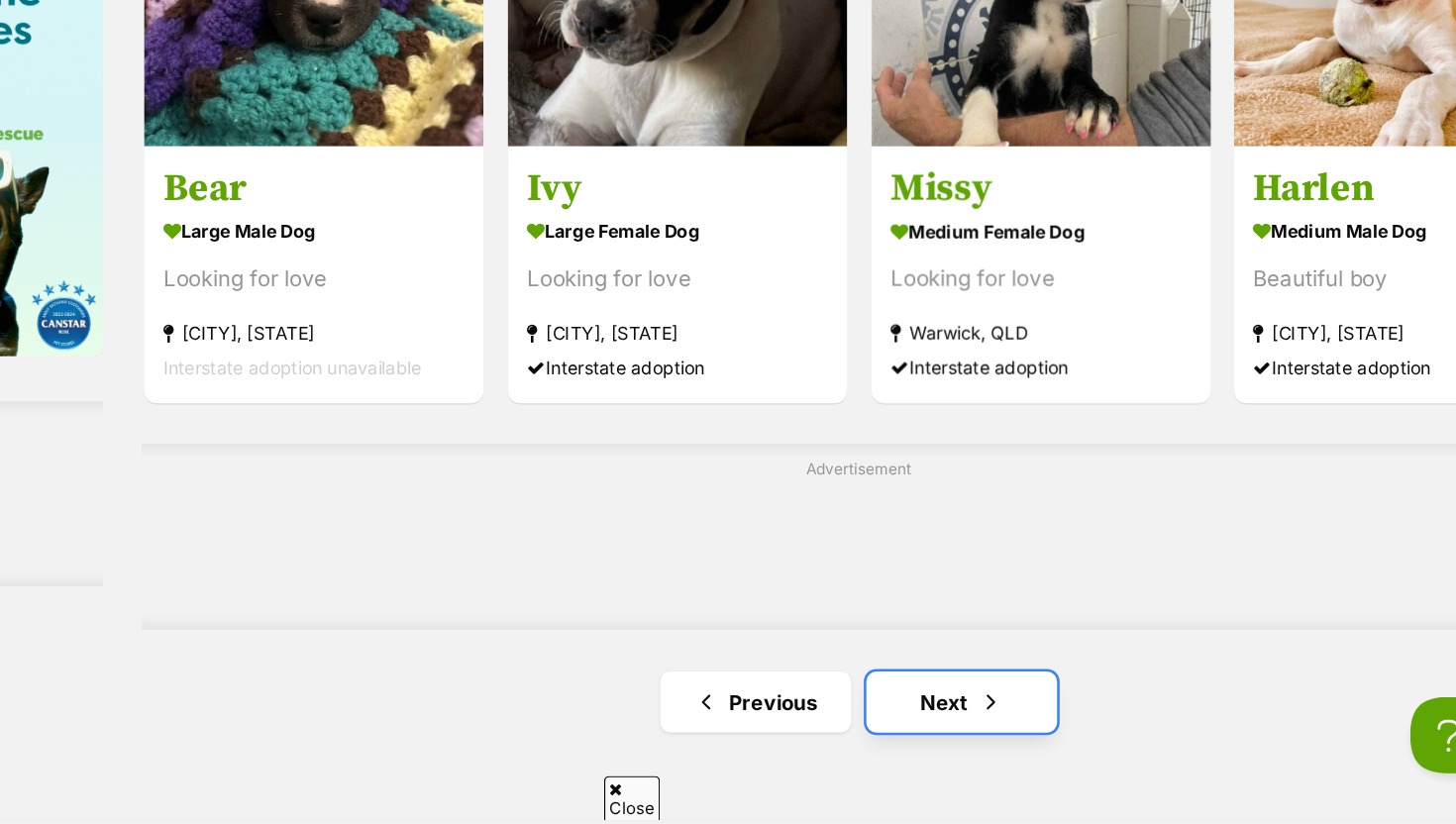 click on "Next" at bounding box center [963, 729] 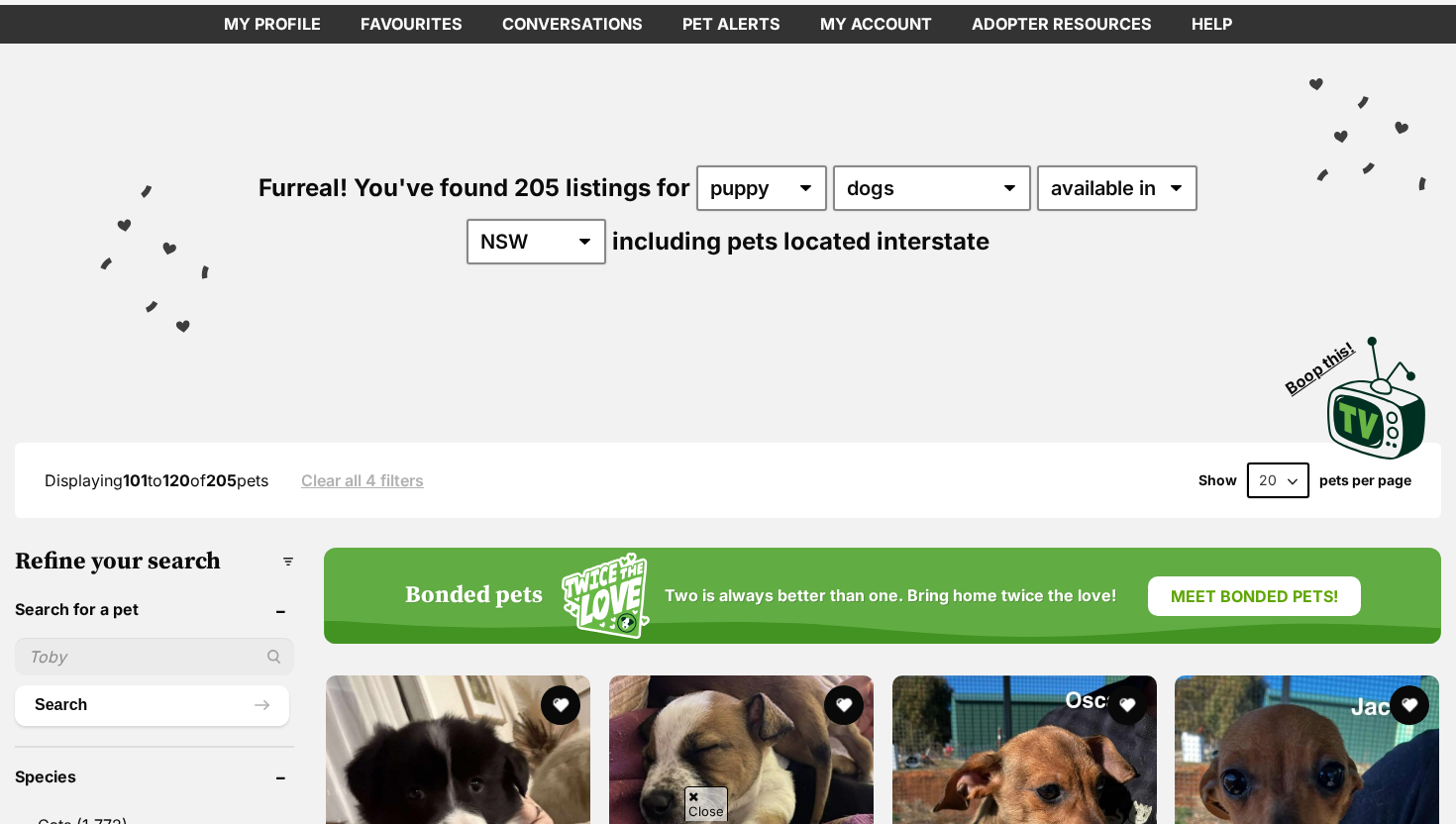 scroll, scrollTop: 463, scrollLeft: 0, axis: vertical 